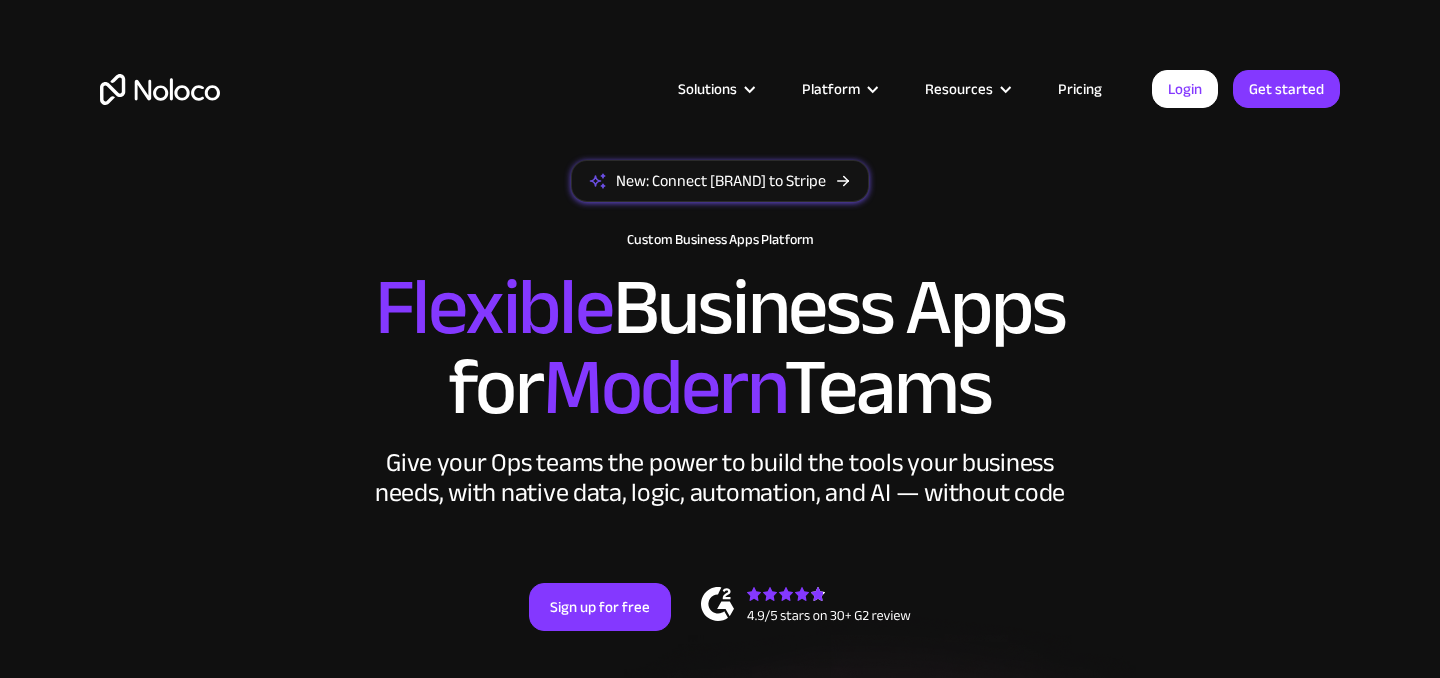 scroll, scrollTop: 0, scrollLeft: 0, axis: both 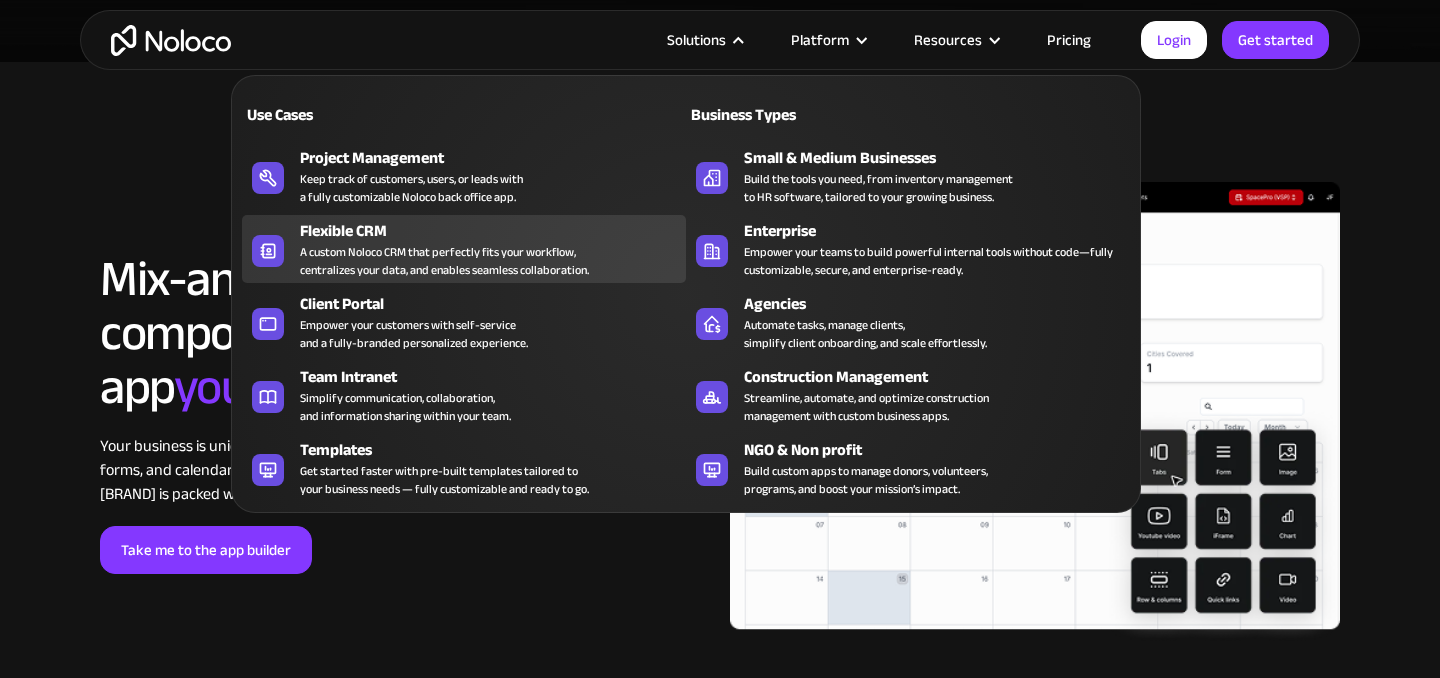 click on "A custom Noloco CRM that perfectly fits your workflow,  centralizes your data, and enables seamless collaboration." at bounding box center [444, 261] 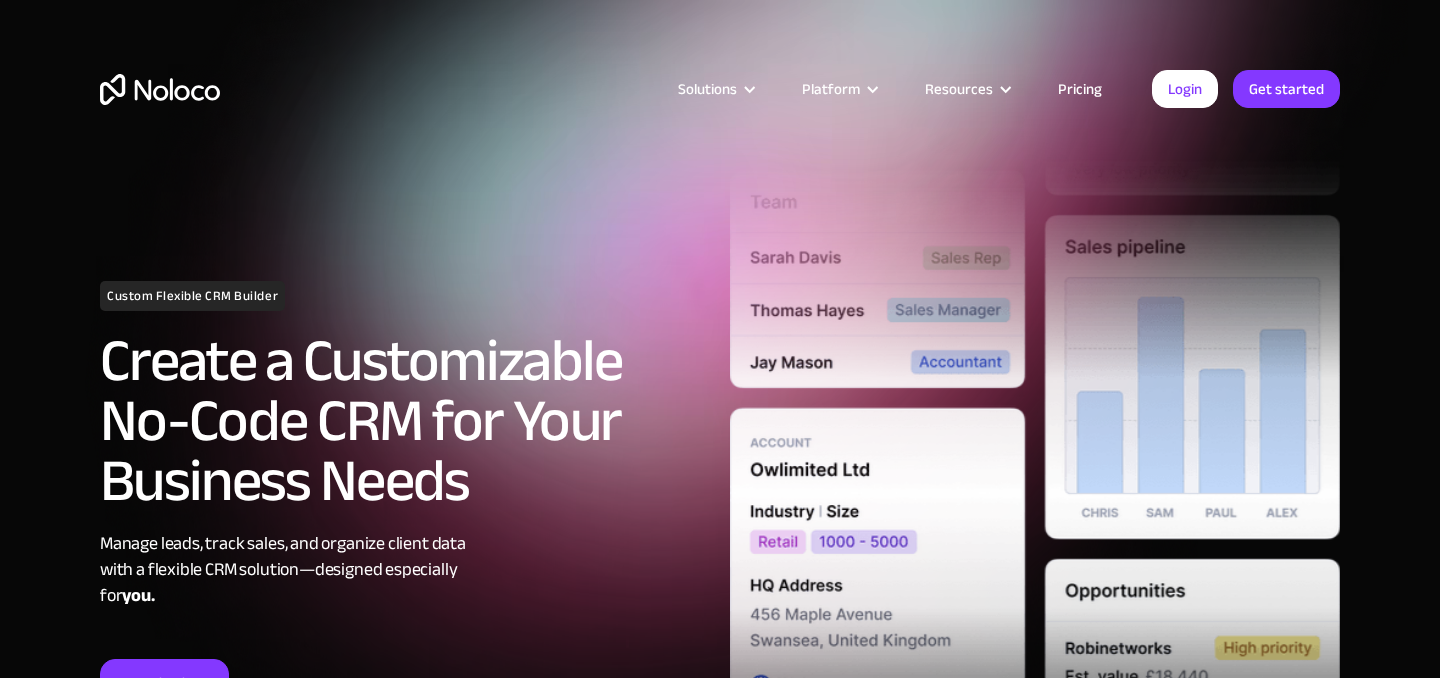 scroll, scrollTop: 0, scrollLeft: 0, axis: both 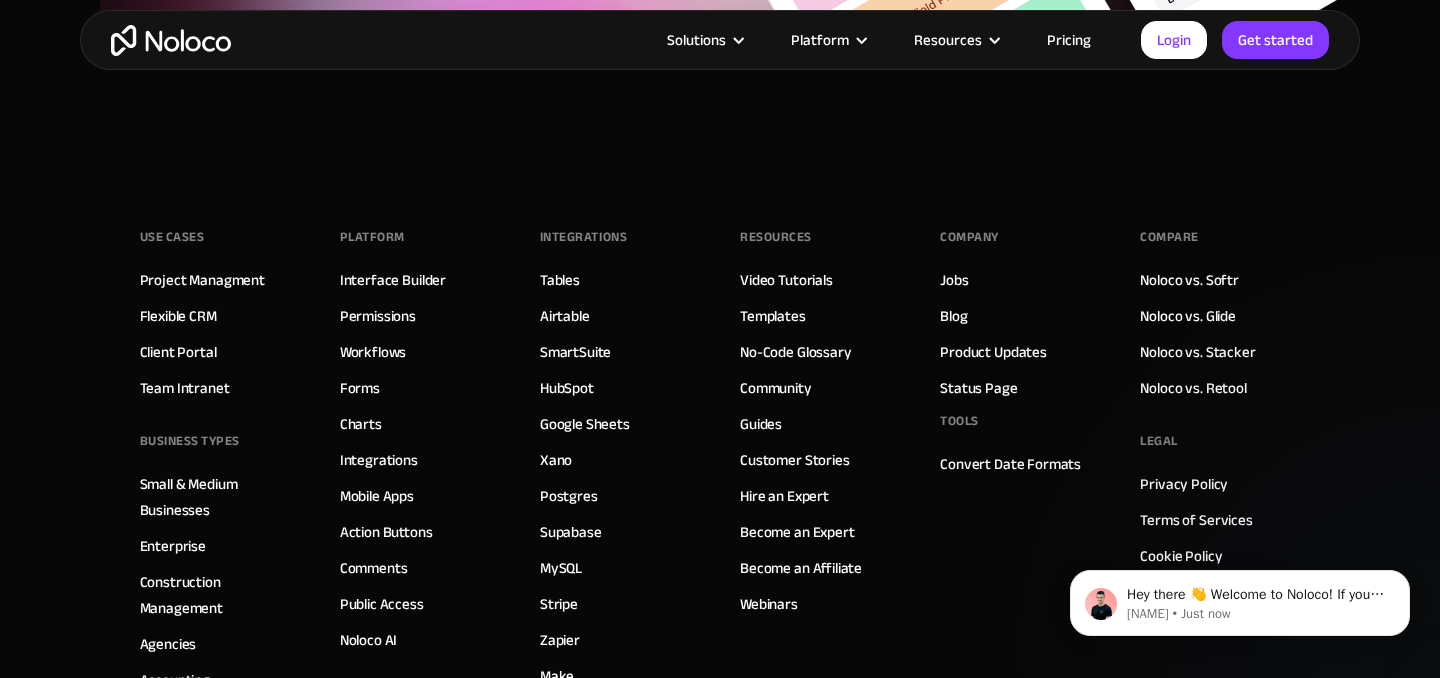 click on "Compare Noloco vs. Softr Noloco vs. Glide Noloco vs. Stacker Noloco vs. Retool Legal Privacy Policy Terms of Services Cookie Policy Security" at bounding box center [1220, 512] 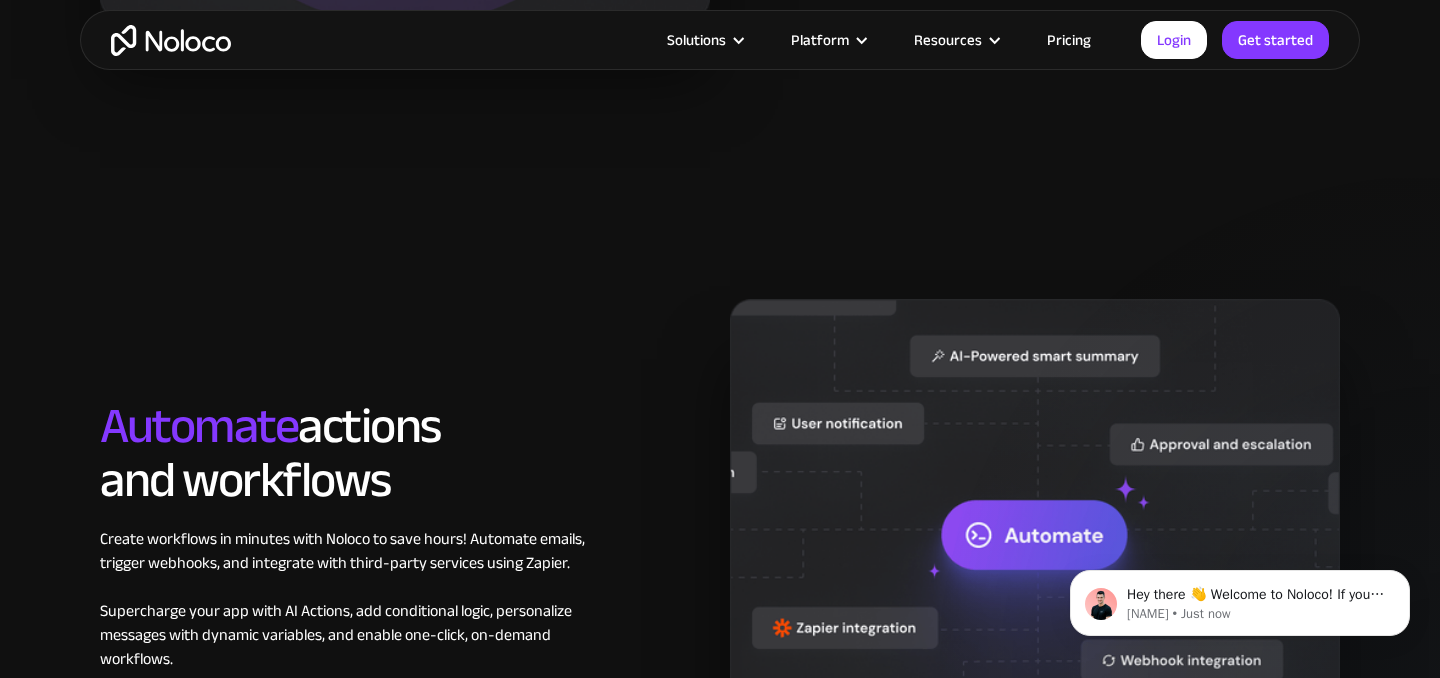 scroll, scrollTop: 2817, scrollLeft: 0, axis: vertical 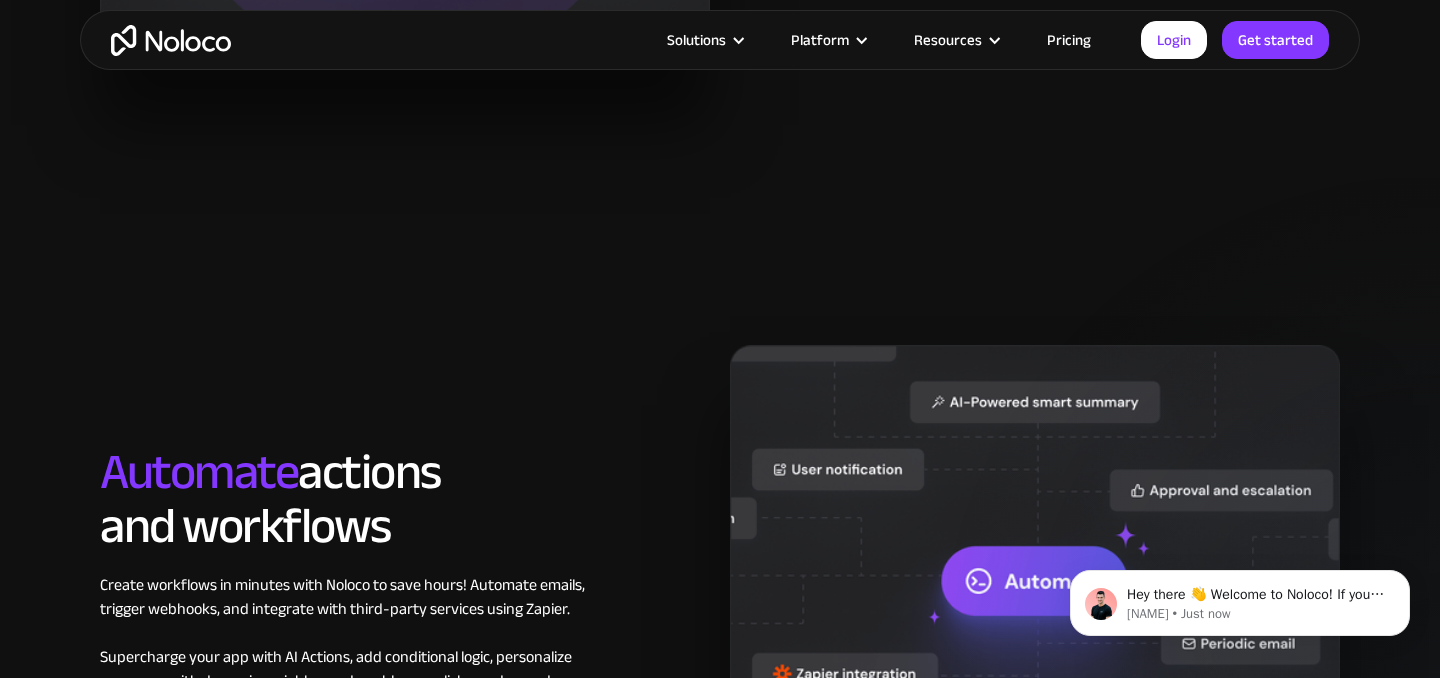 click on "Pricing" at bounding box center (1069, 40) 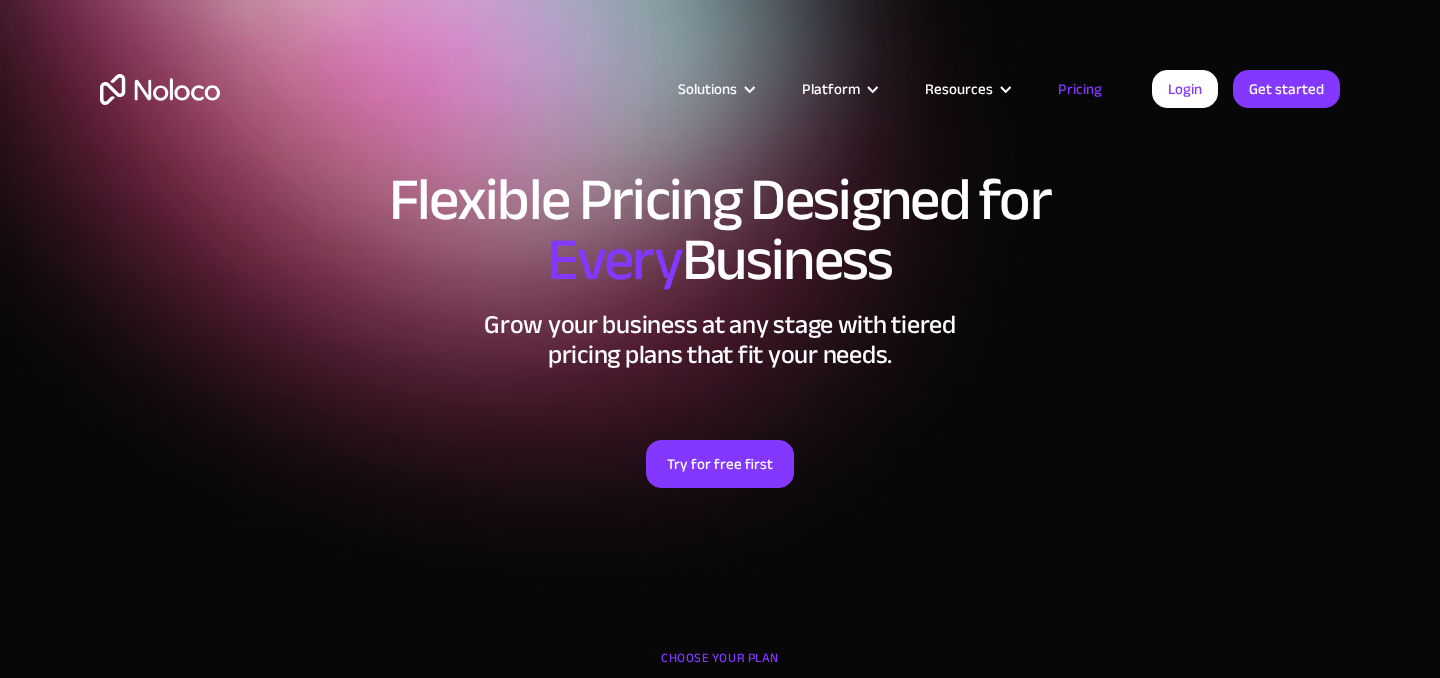 scroll, scrollTop: 0, scrollLeft: 0, axis: both 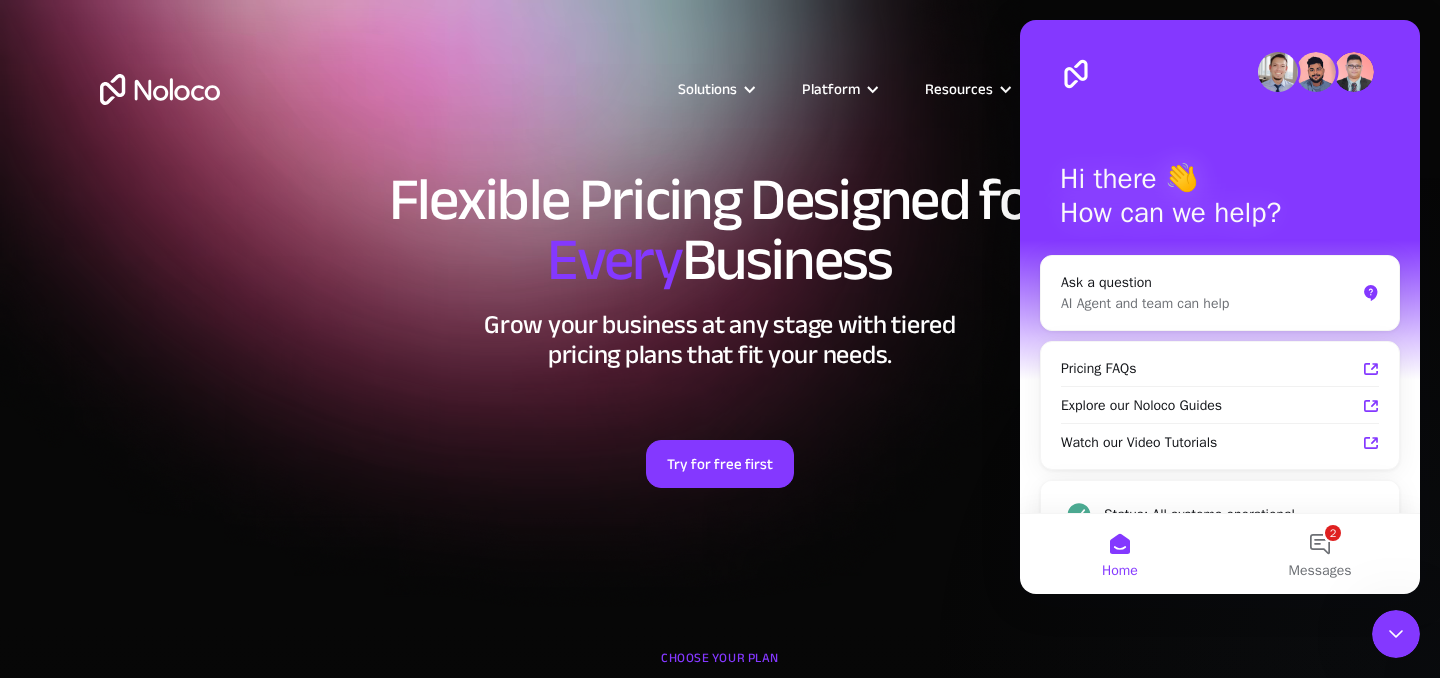 click on "Flexible Pricing Designed for  Every  Business Grow your business at any stage with tiered  pricing plans that fit your needs. Try for free first" at bounding box center [720, 349] 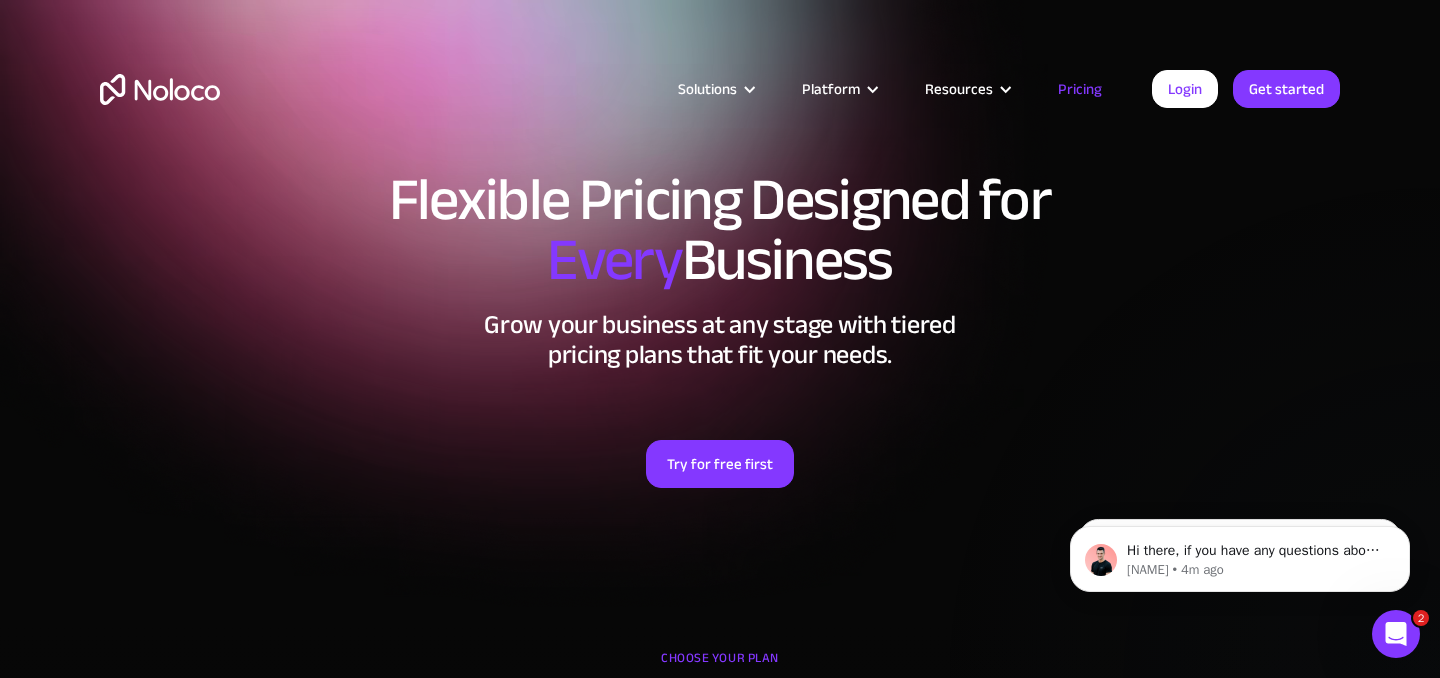 scroll, scrollTop: 0, scrollLeft: 0, axis: both 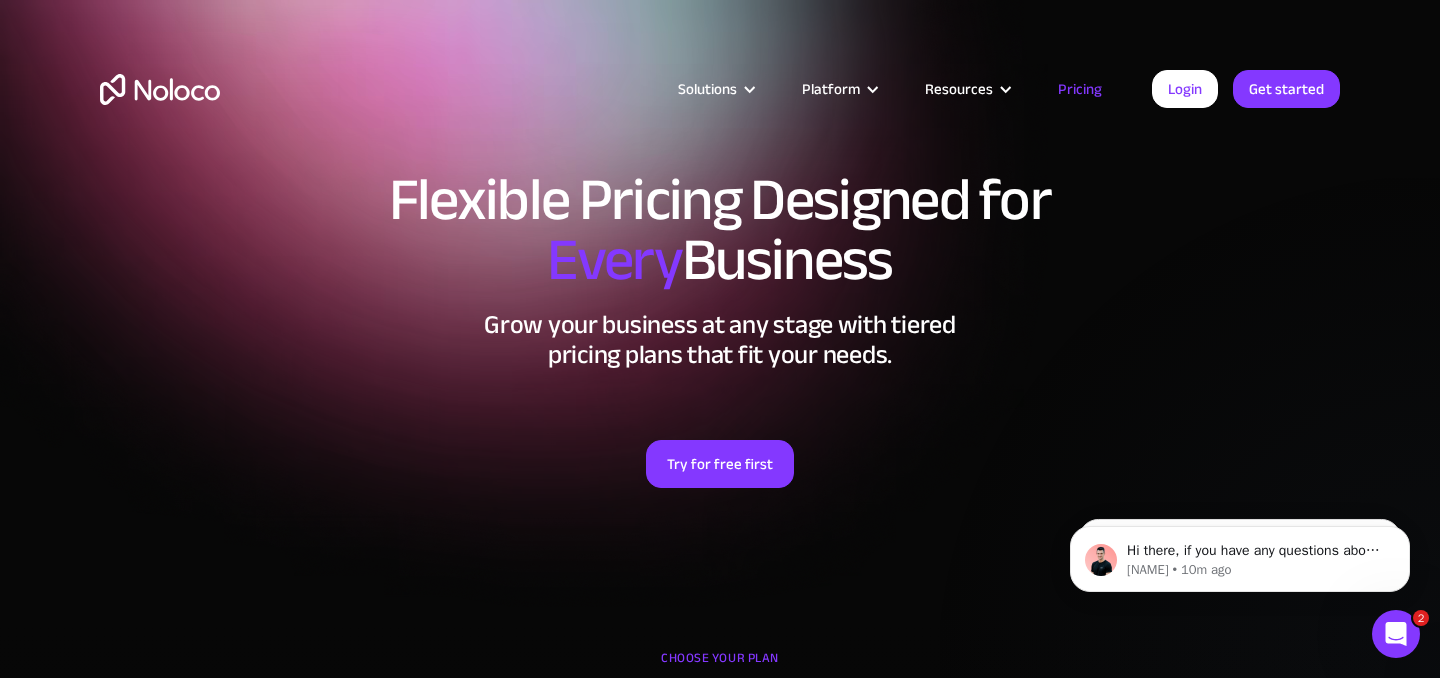click at bounding box center [160, 89] 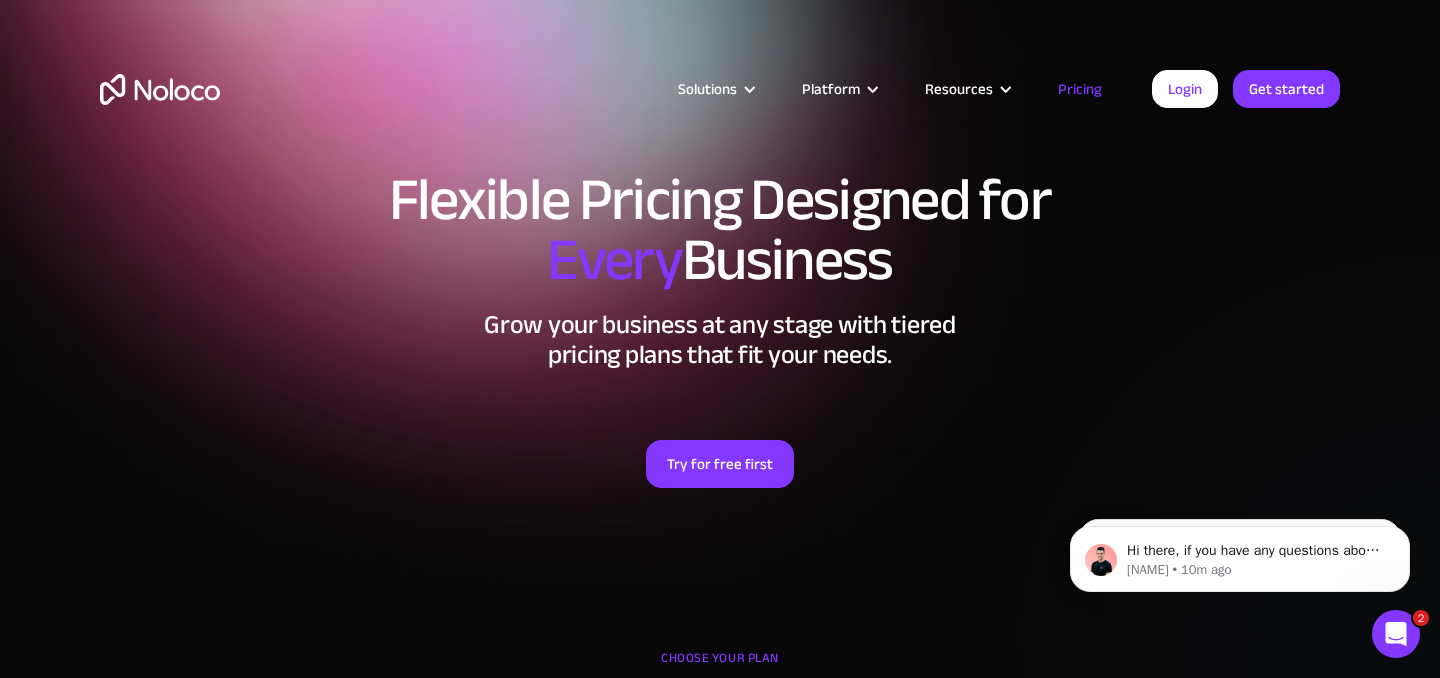 click at bounding box center (160, 89) 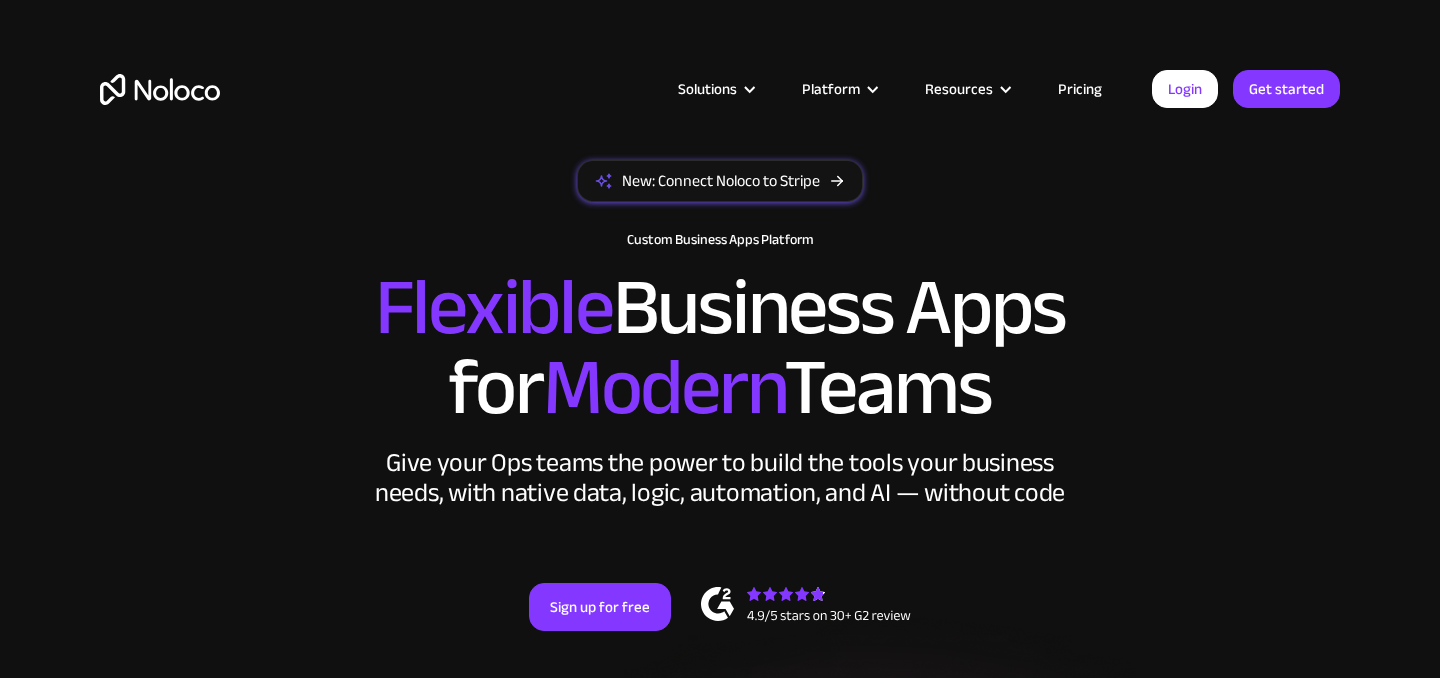 scroll, scrollTop: 0, scrollLeft: 0, axis: both 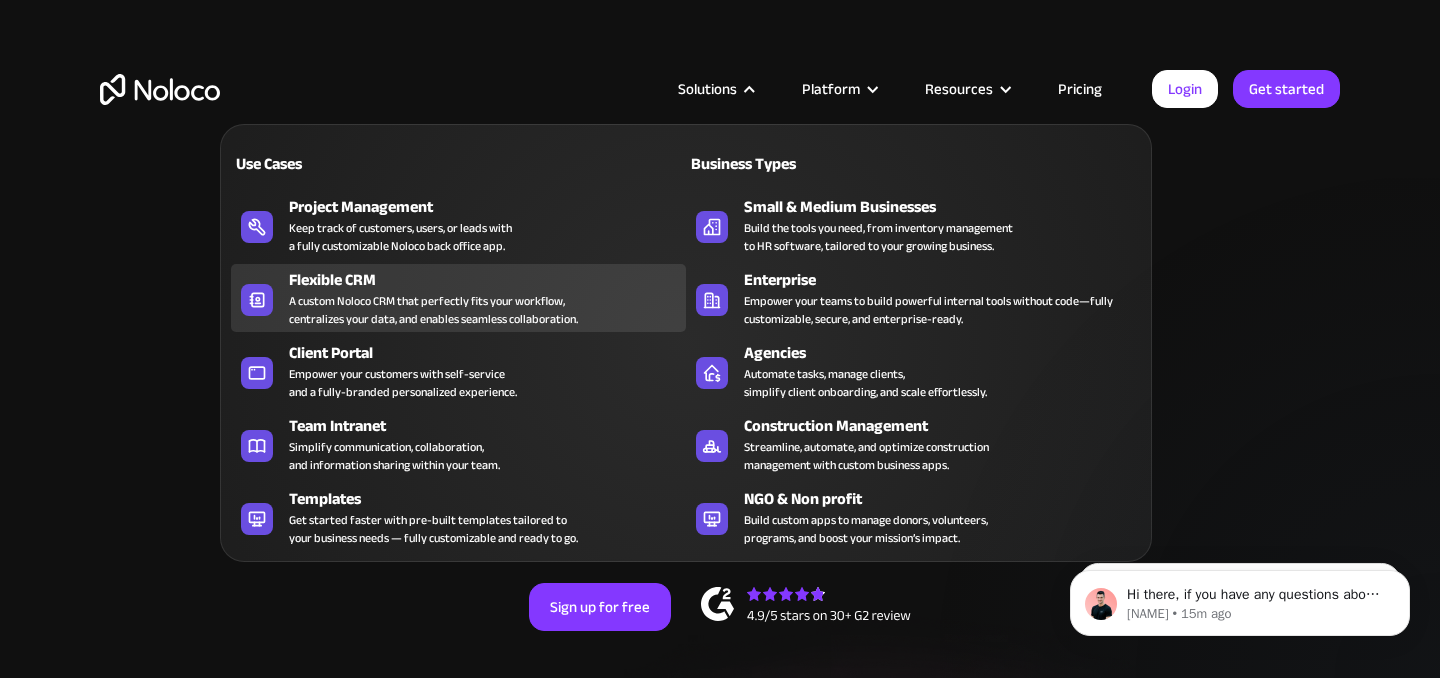 click on "A custom Noloco CRM that perfectly fits your workflow,  centralizes your data, and enables seamless collaboration." at bounding box center [433, 310] 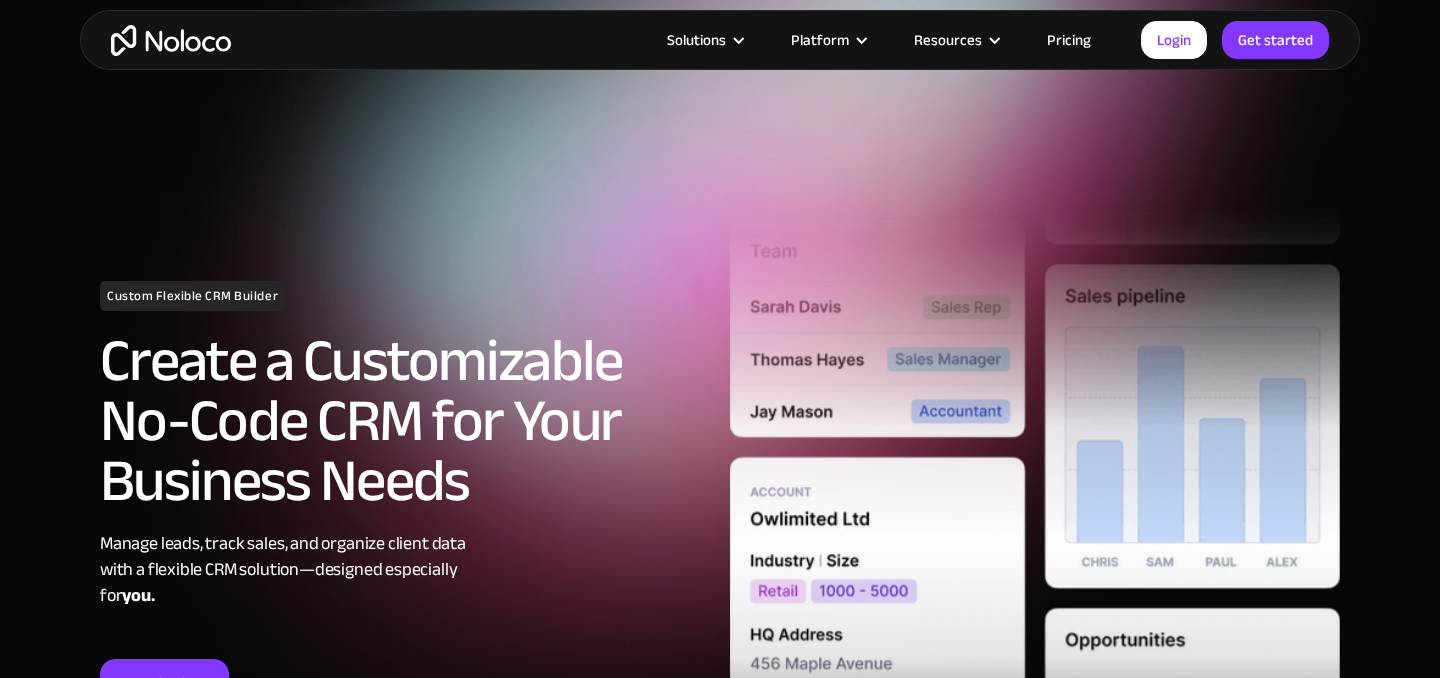 scroll, scrollTop: 246, scrollLeft: 0, axis: vertical 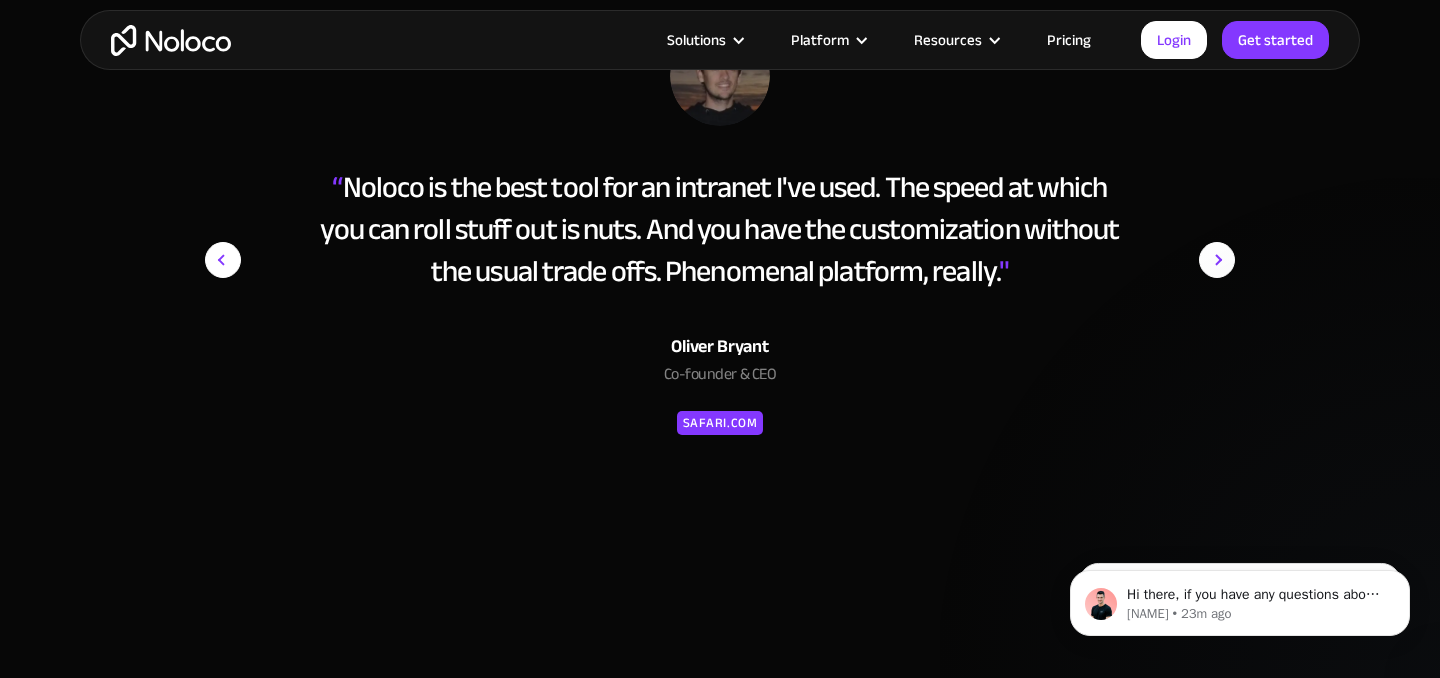 click at bounding box center [1217, 260] 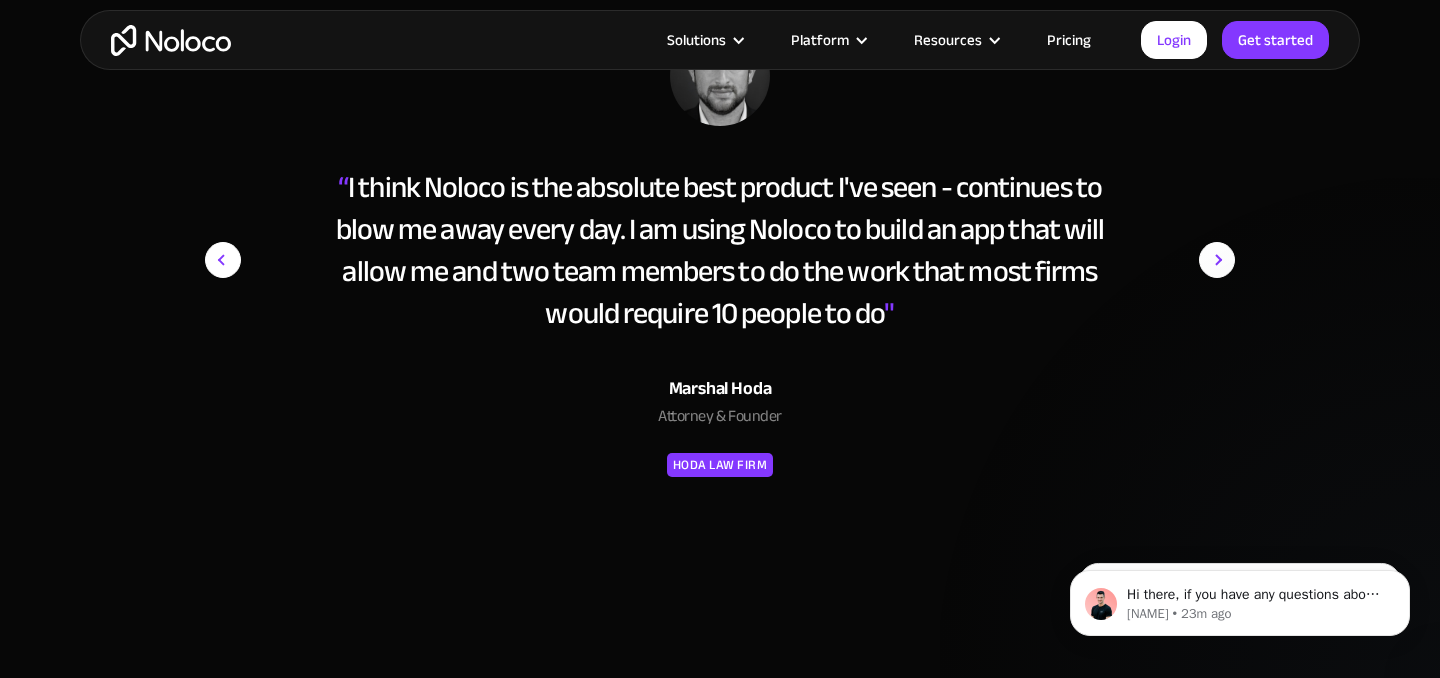 click at bounding box center (1217, 260) 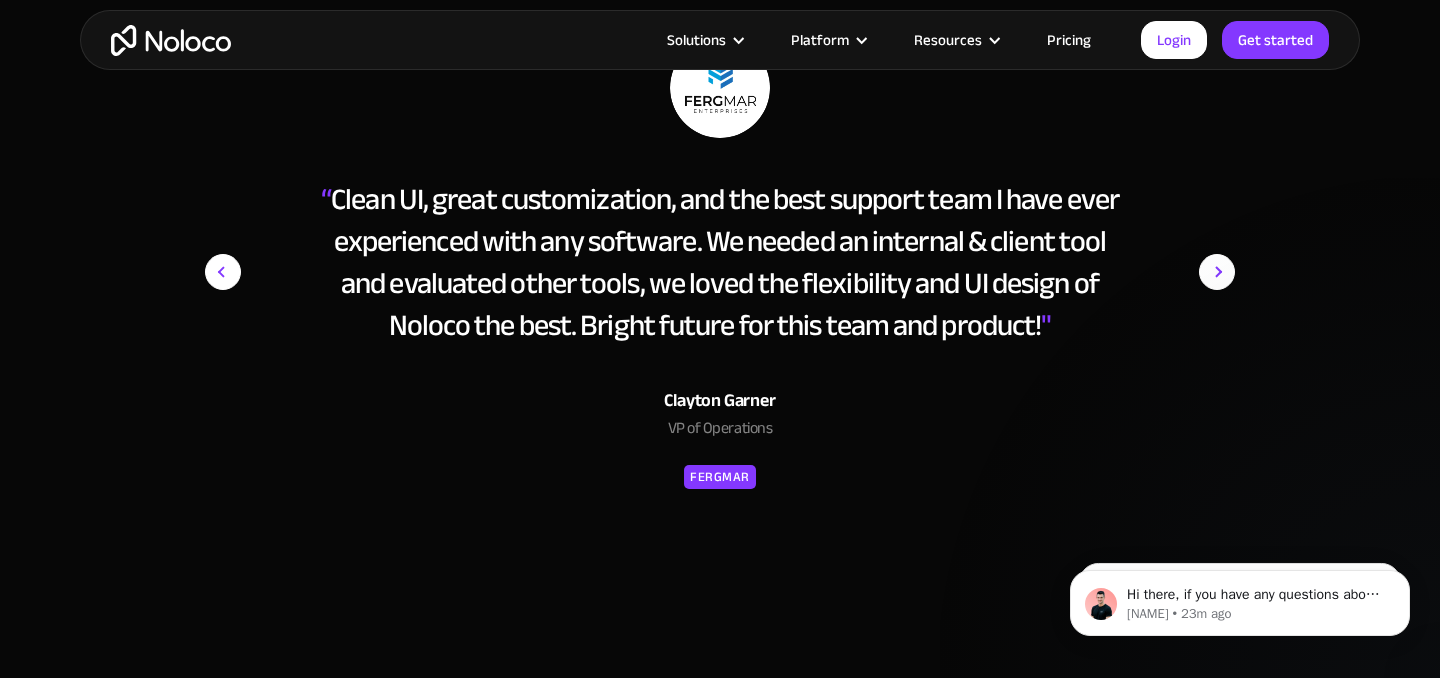 scroll, scrollTop: 7229, scrollLeft: 0, axis: vertical 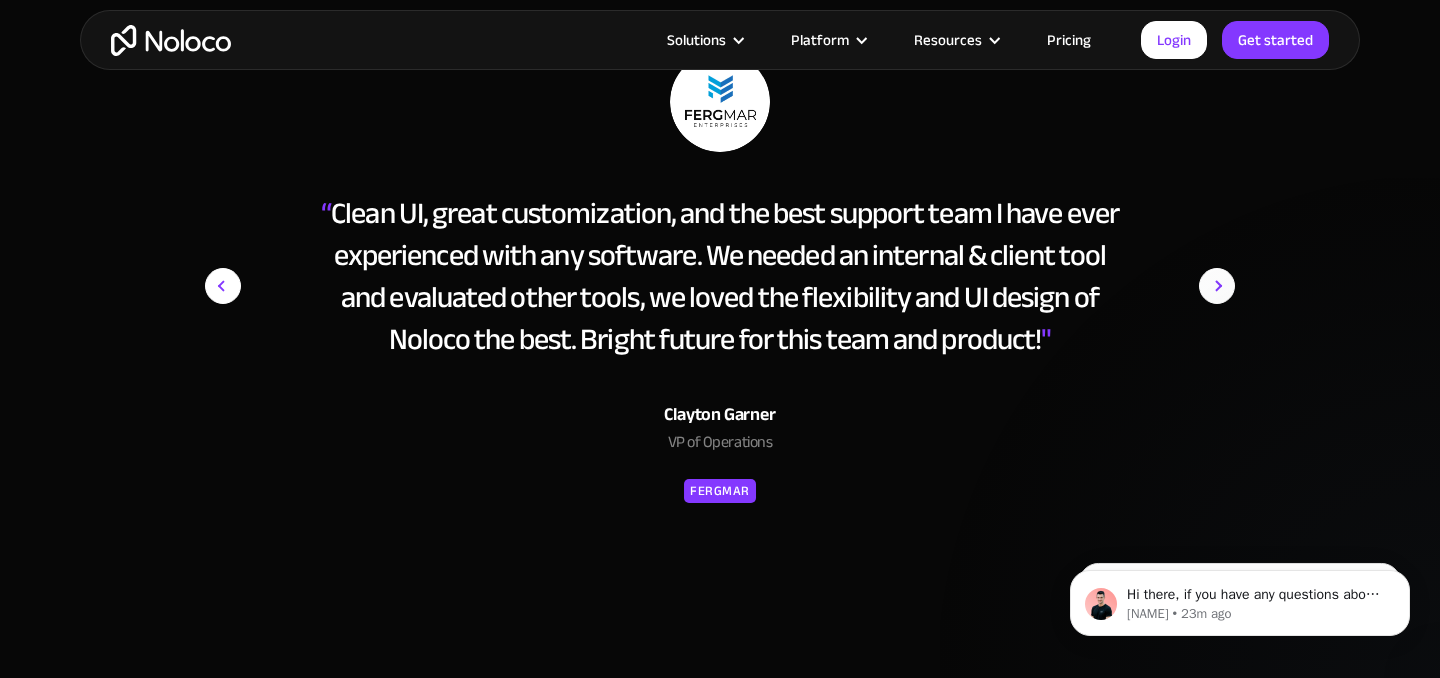 click at bounding box center (1217, 286) 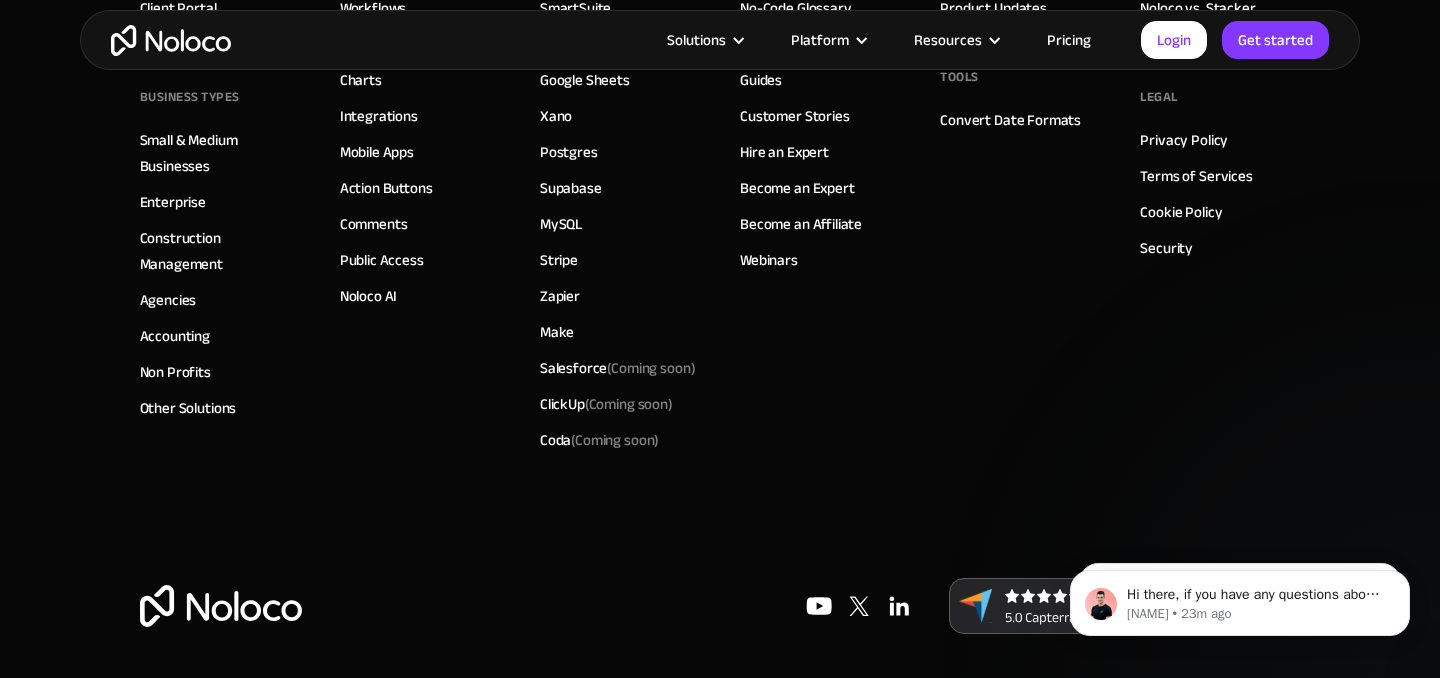 scroll, scrollTop: 8780, scrollLeft: 0, axis: vertical 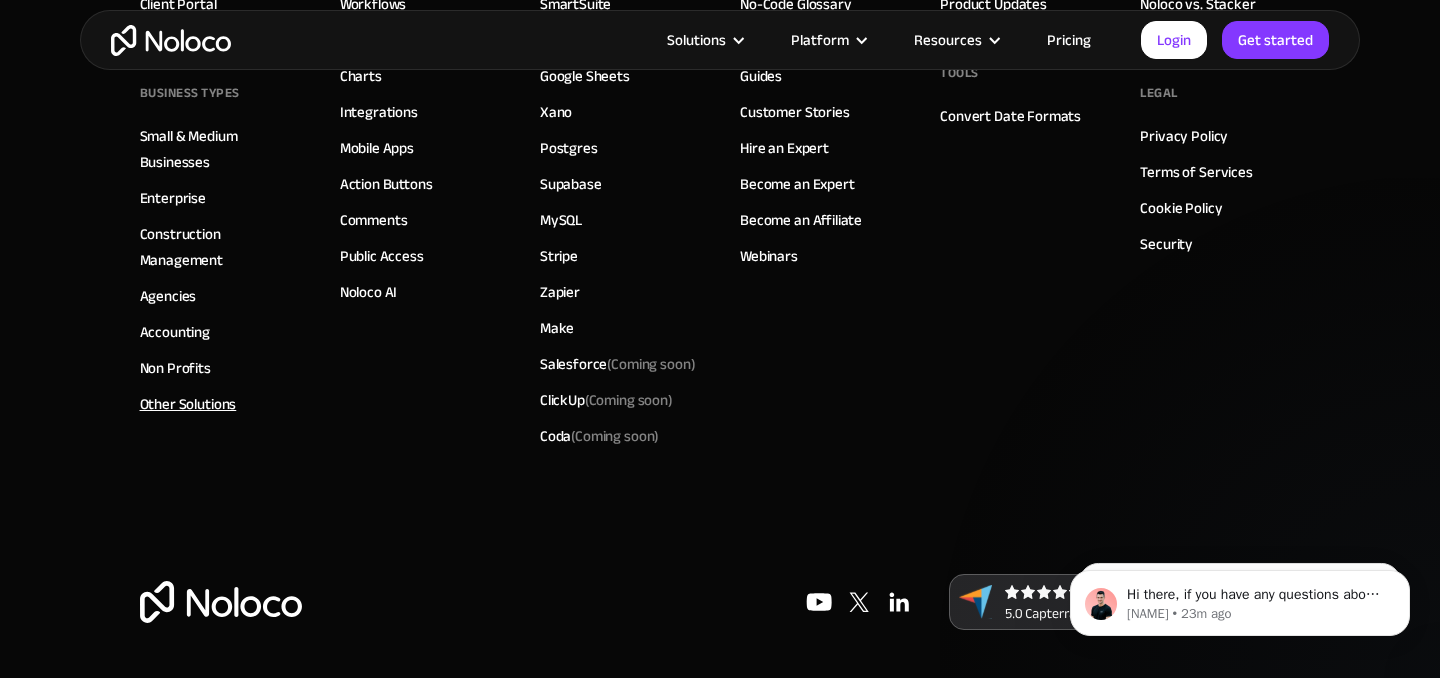 click on "Other Solutions" at bounding box center [188, 404] 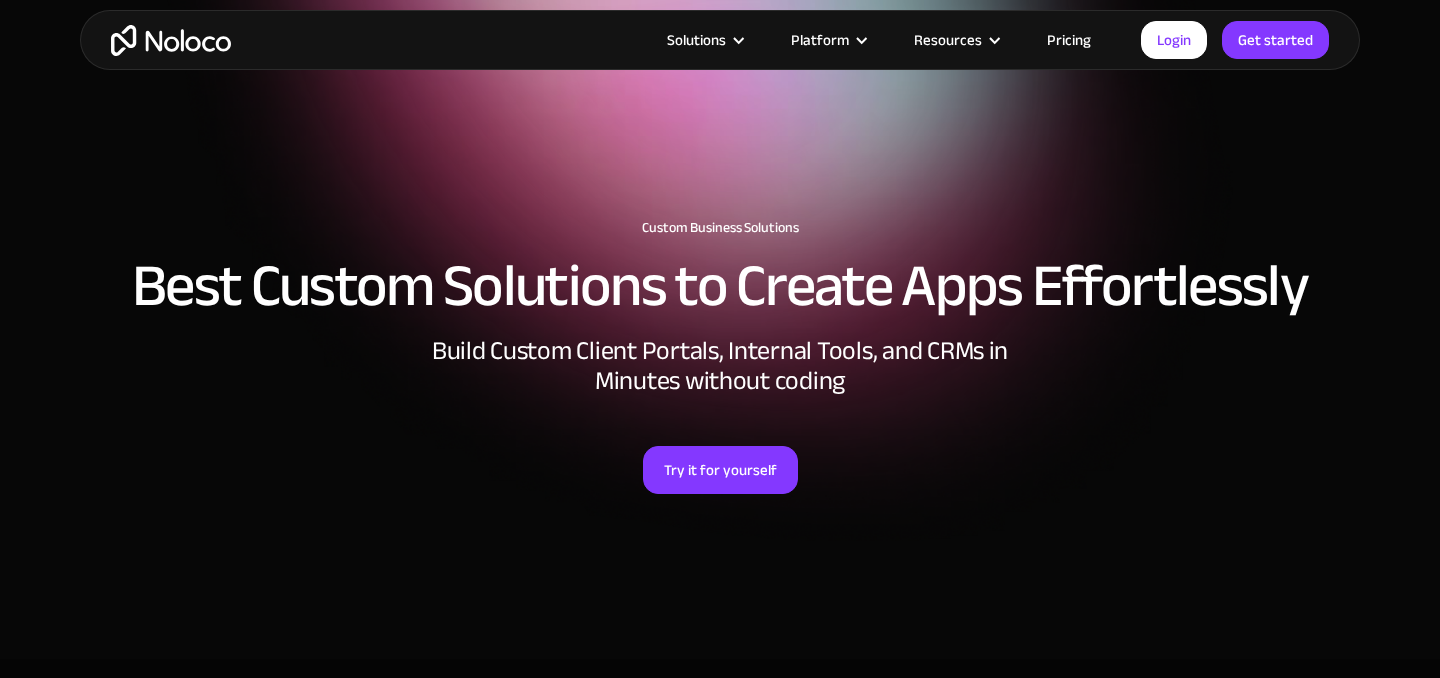 scroll, scrollTop: 732, scrollLeft: 0, axis: vertical 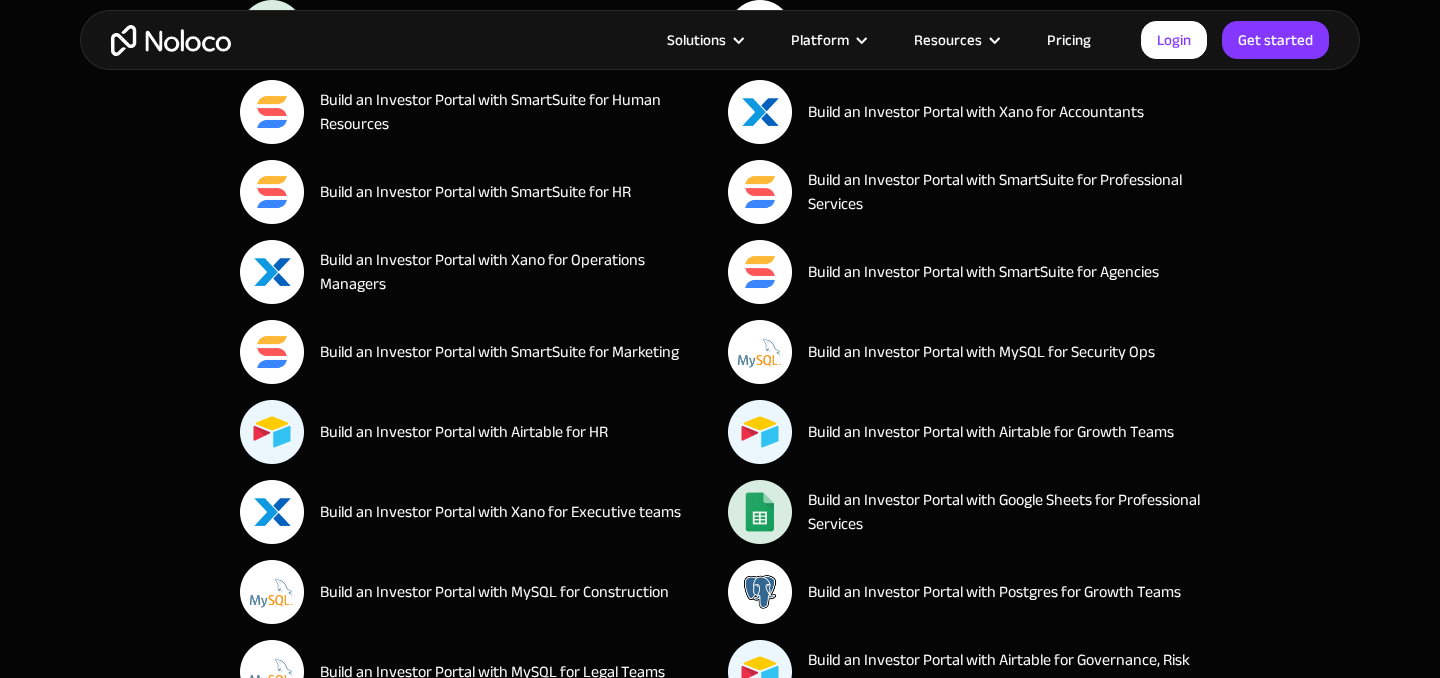 click at bounding box center [171, 40] 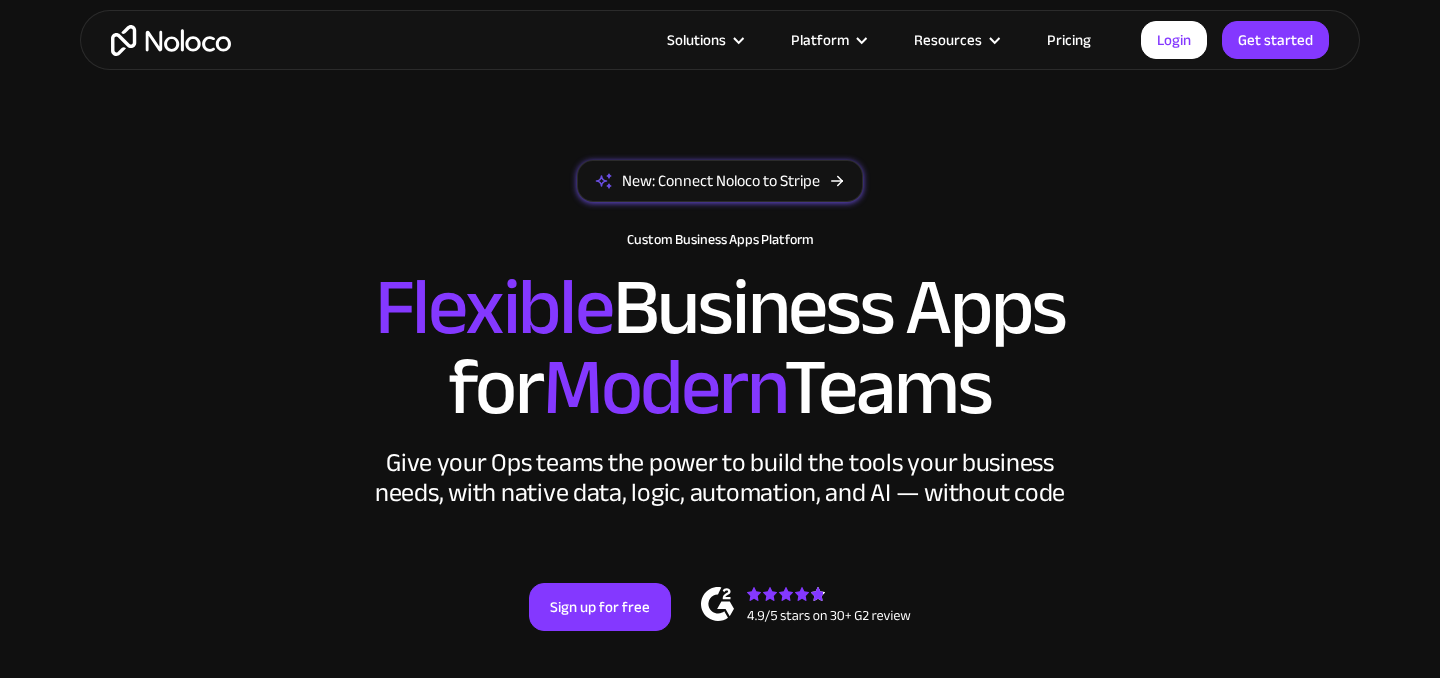 scroll, scrollTop: 11429, scrollLeft: 0, axis: vertical 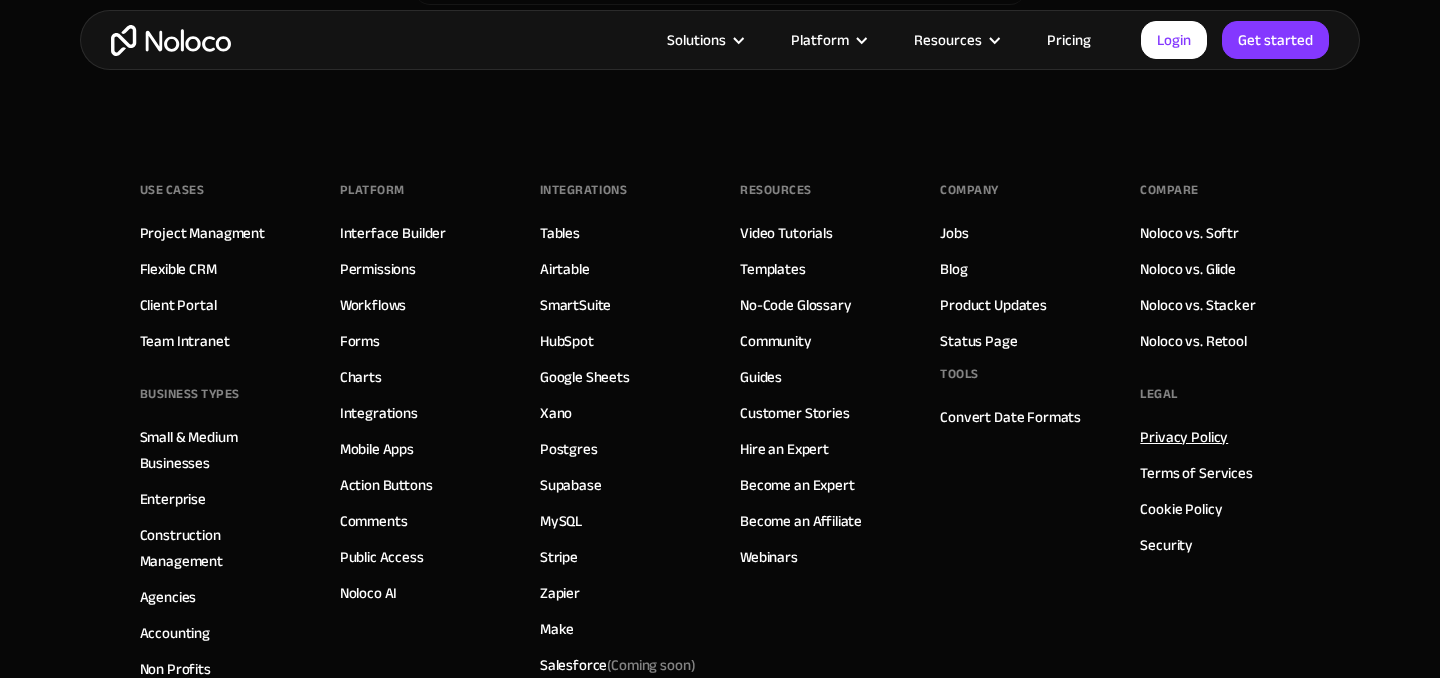 click on "Privacy Policy" at bounding box center [1184, 437] 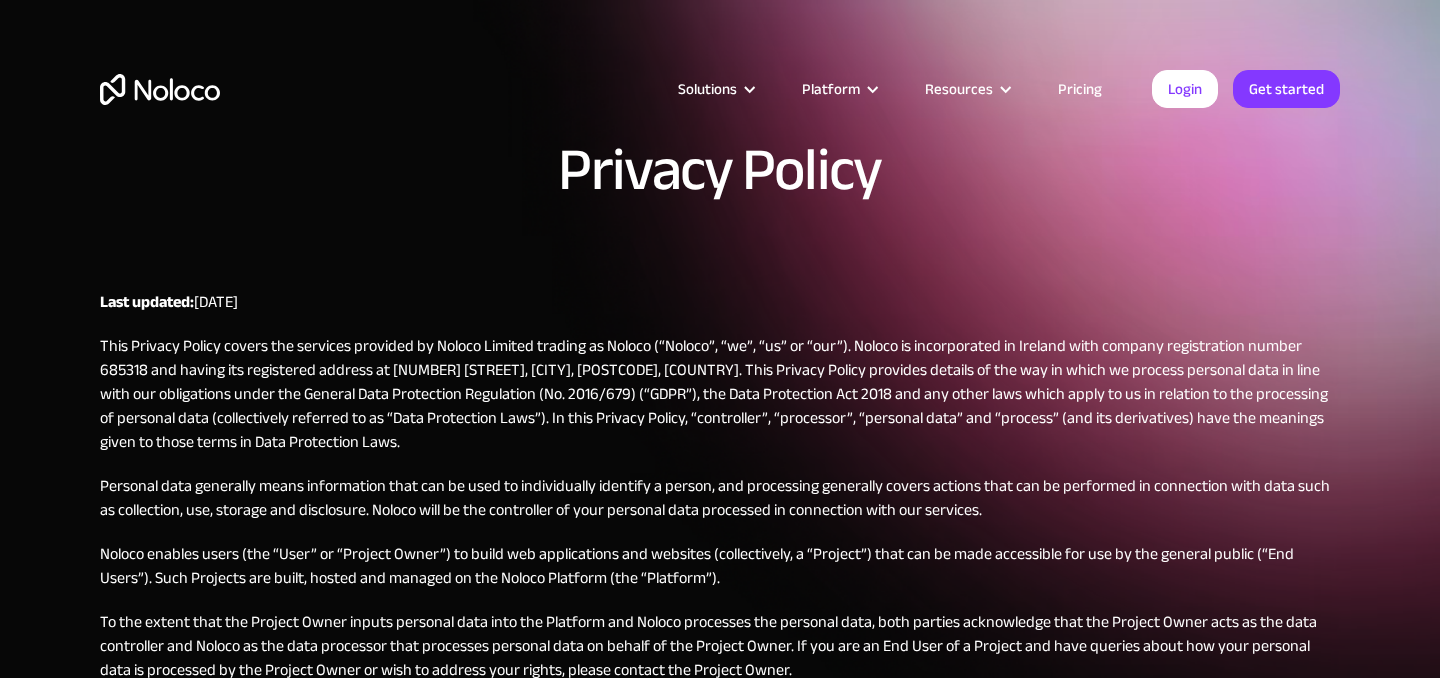 scroll, scrollTop: 0, scrollLeft: 0, axis: both 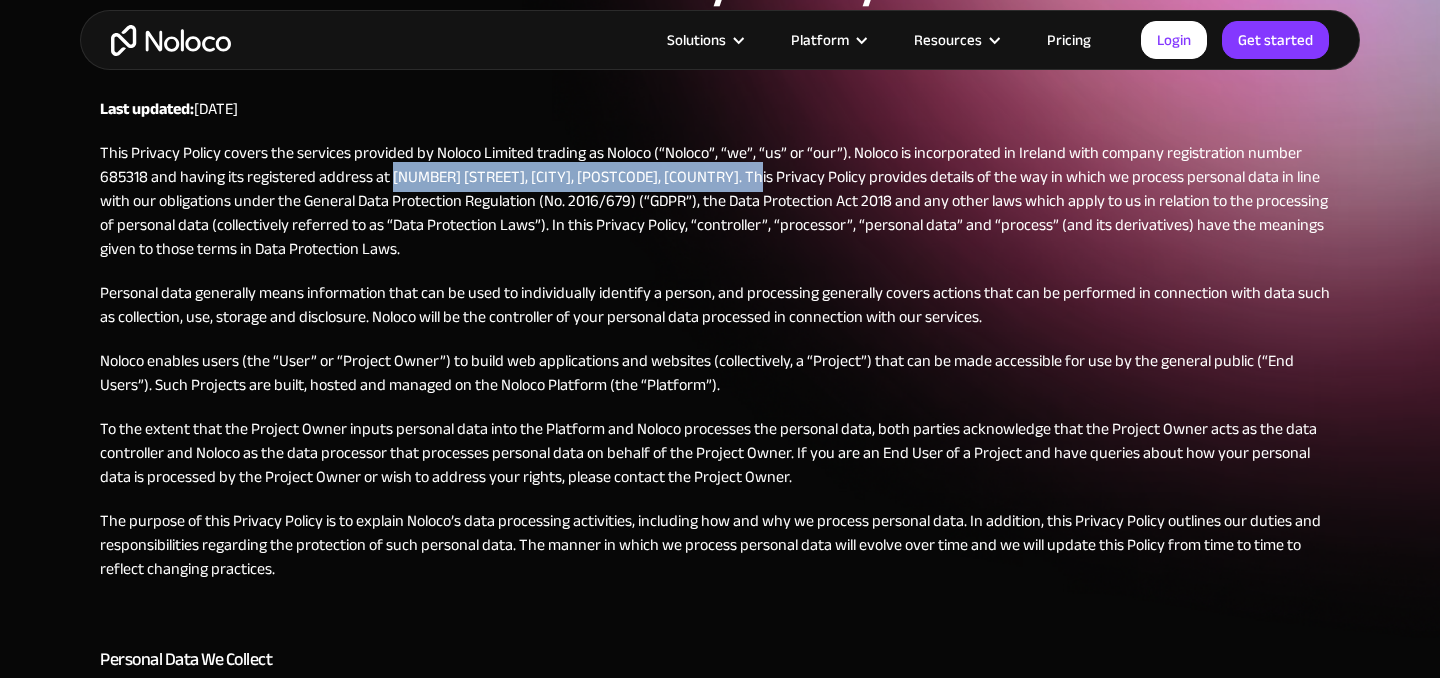 drag, startPoint x: 735, startPoint y: 175, endPoint x: 389, endPoint y: 177, distance: 346.00577 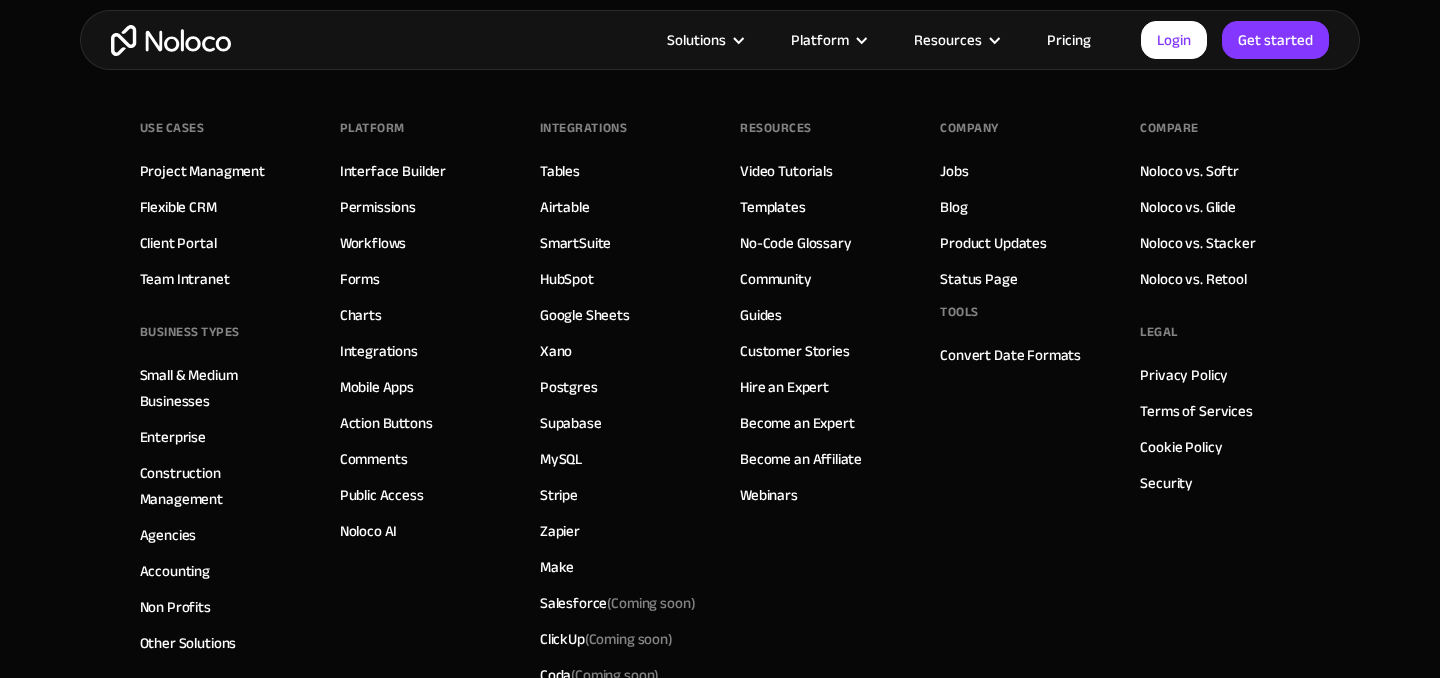 scroll, scrollTop: 4095, scrollLeft: 0, axis: vertical 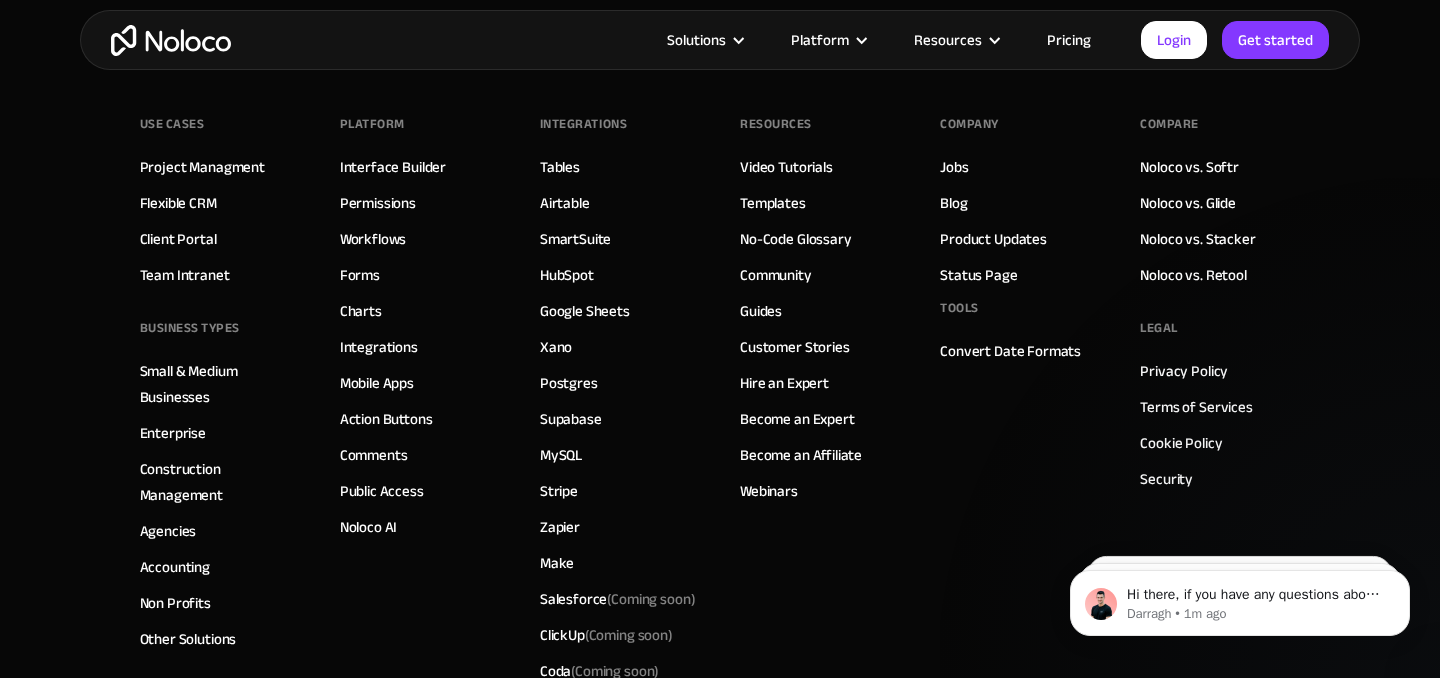 click at bounding box center (171, 40) 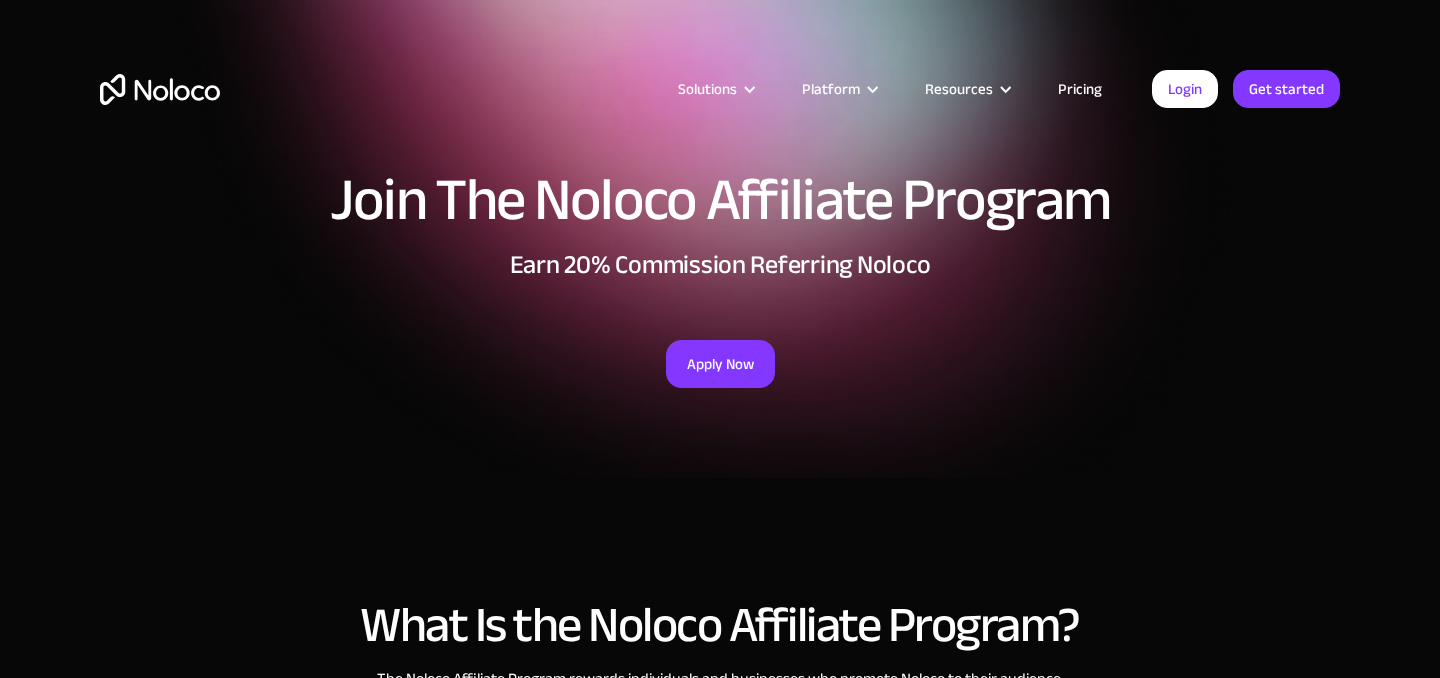 scroll, scrollTop: 0, scrollLeft: 0, axis: both 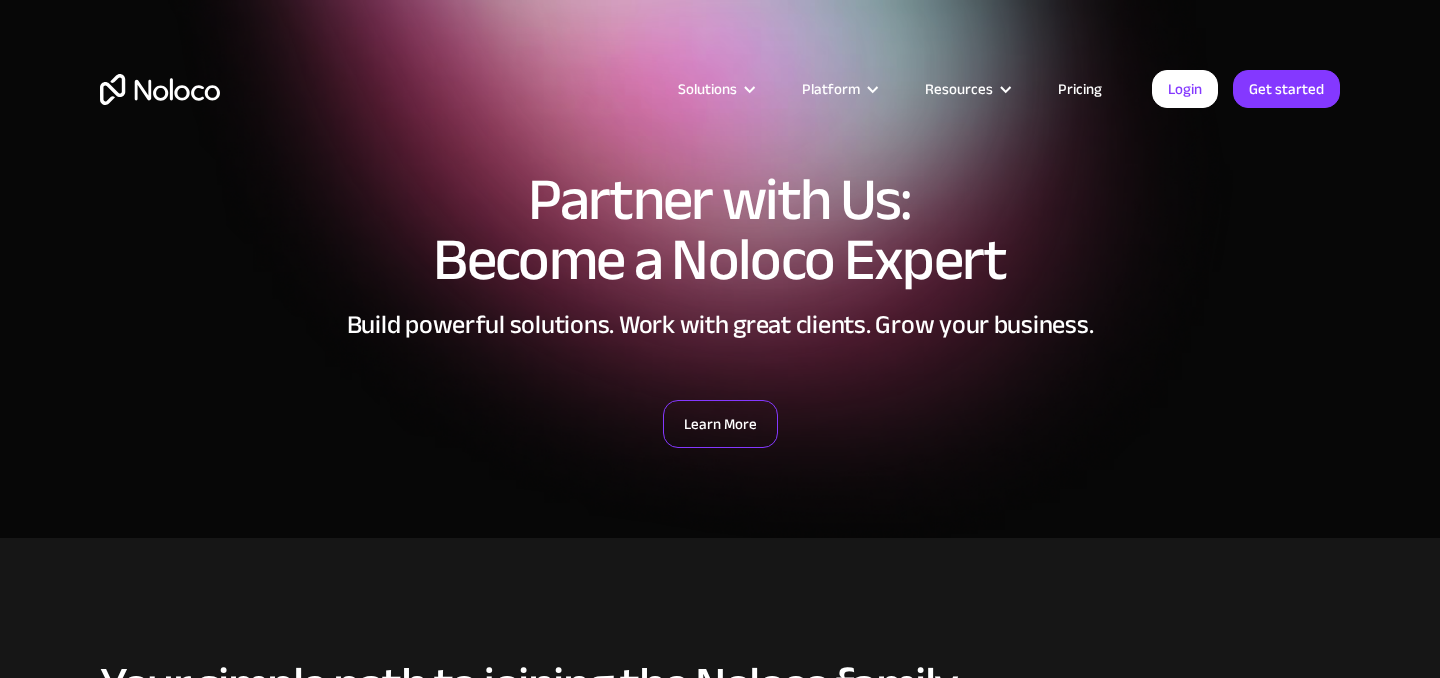 click on "Learn More" at bounding box center [720, 424] 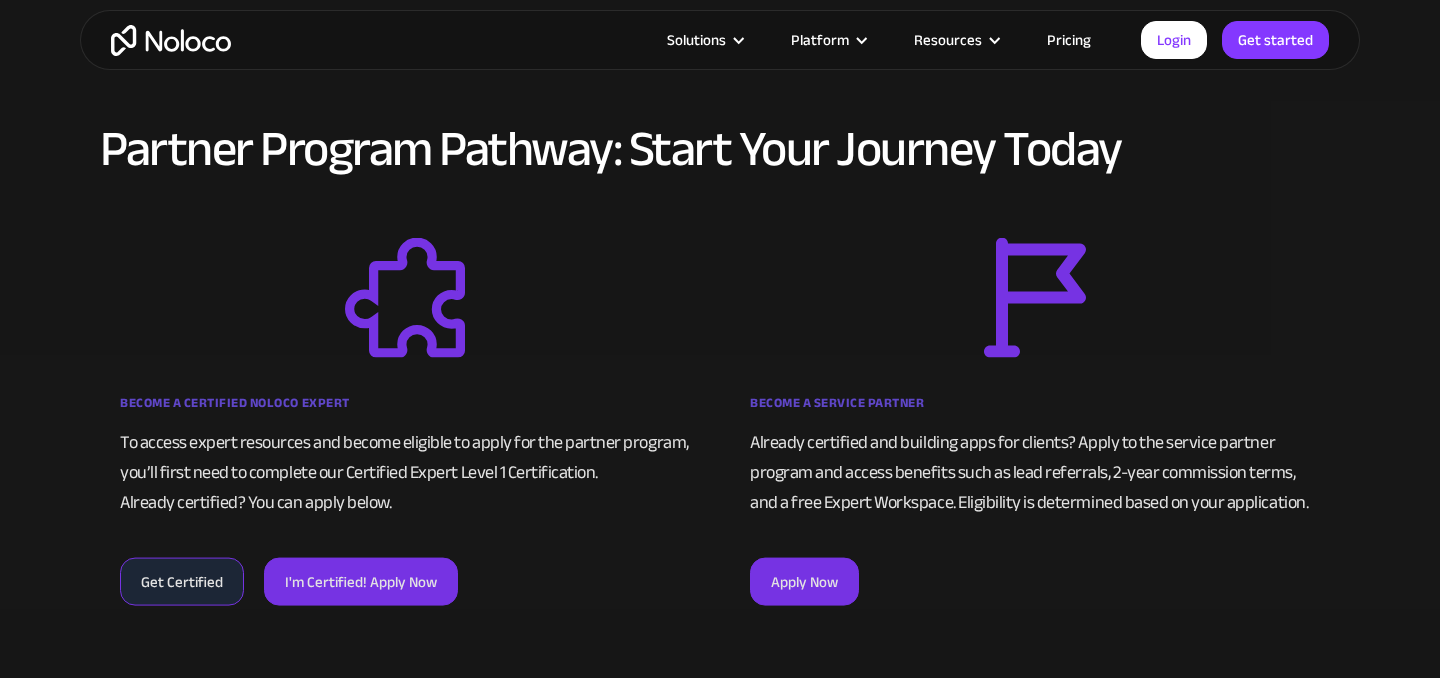 scroll, scrollTop: 1172, scrollLeft: 0, axis: vertical 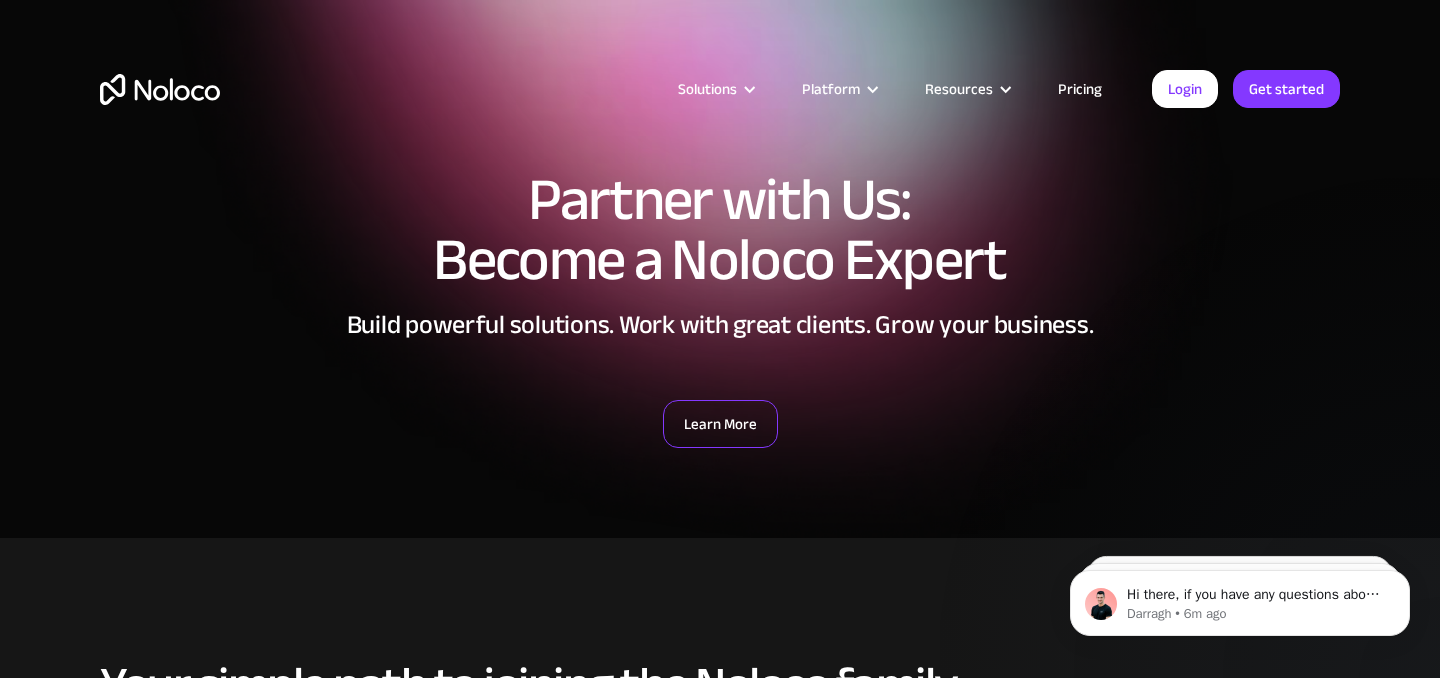 click on "Learn More" at bounding box center [720, 424] 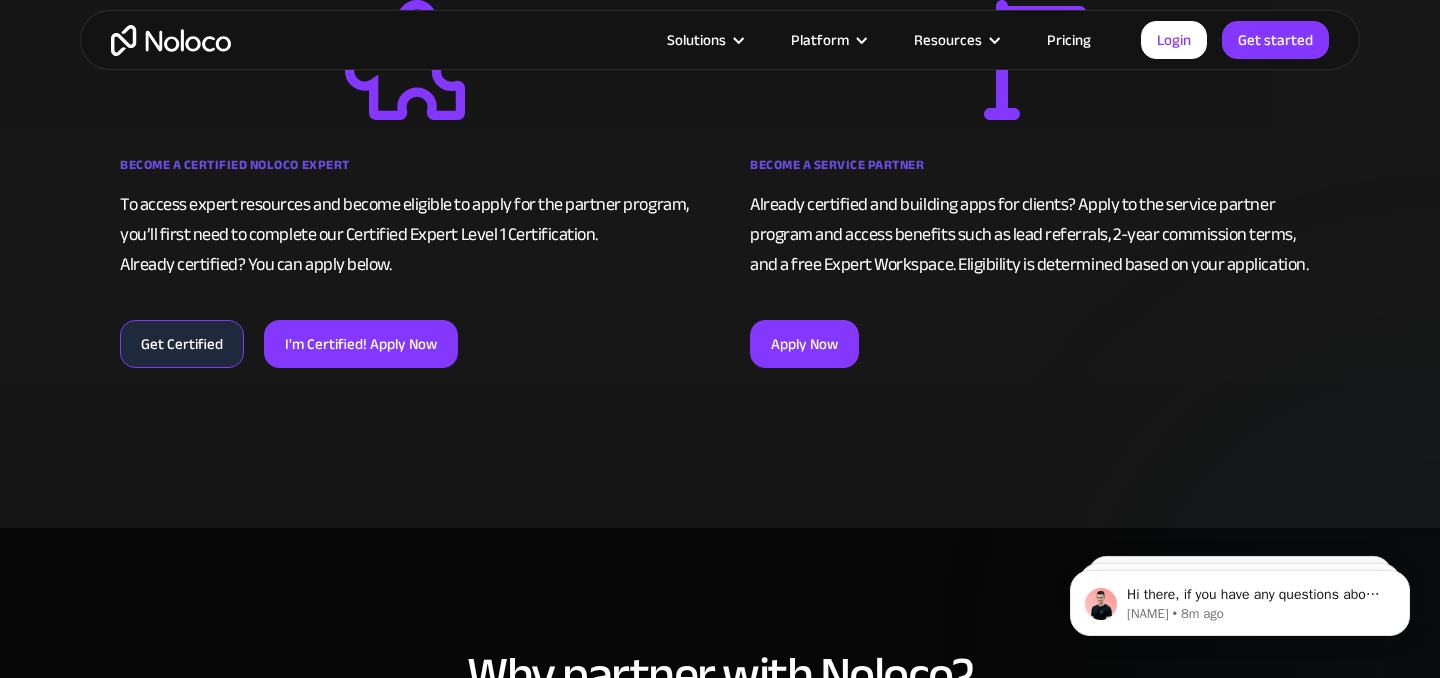 scroll, scrollTop: 1341, scrollLeft: 0, axis: vertical 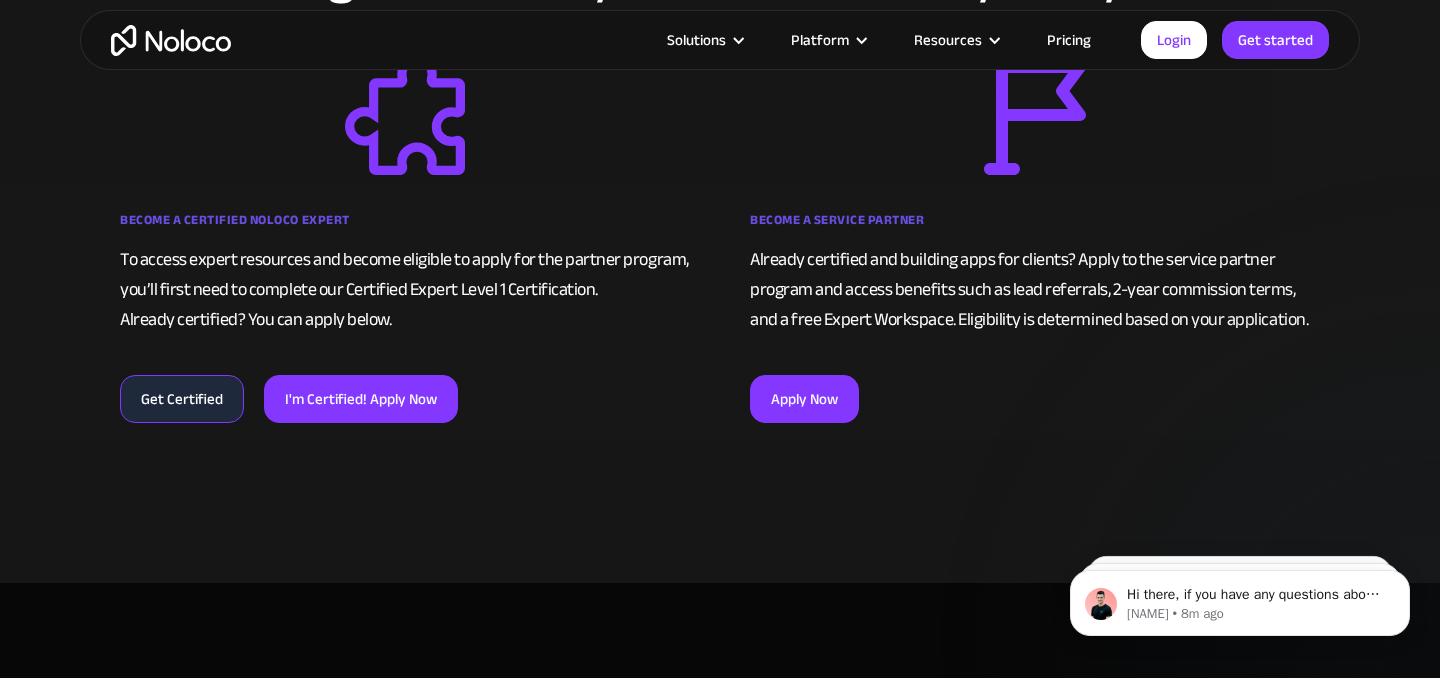 click on "To access expert resources and become eligible to apply for the partner program, you’ll first need to complete our Certified Expert Level 1 Certification. Already certified? You can apply below." at bounding box center [405, 290] 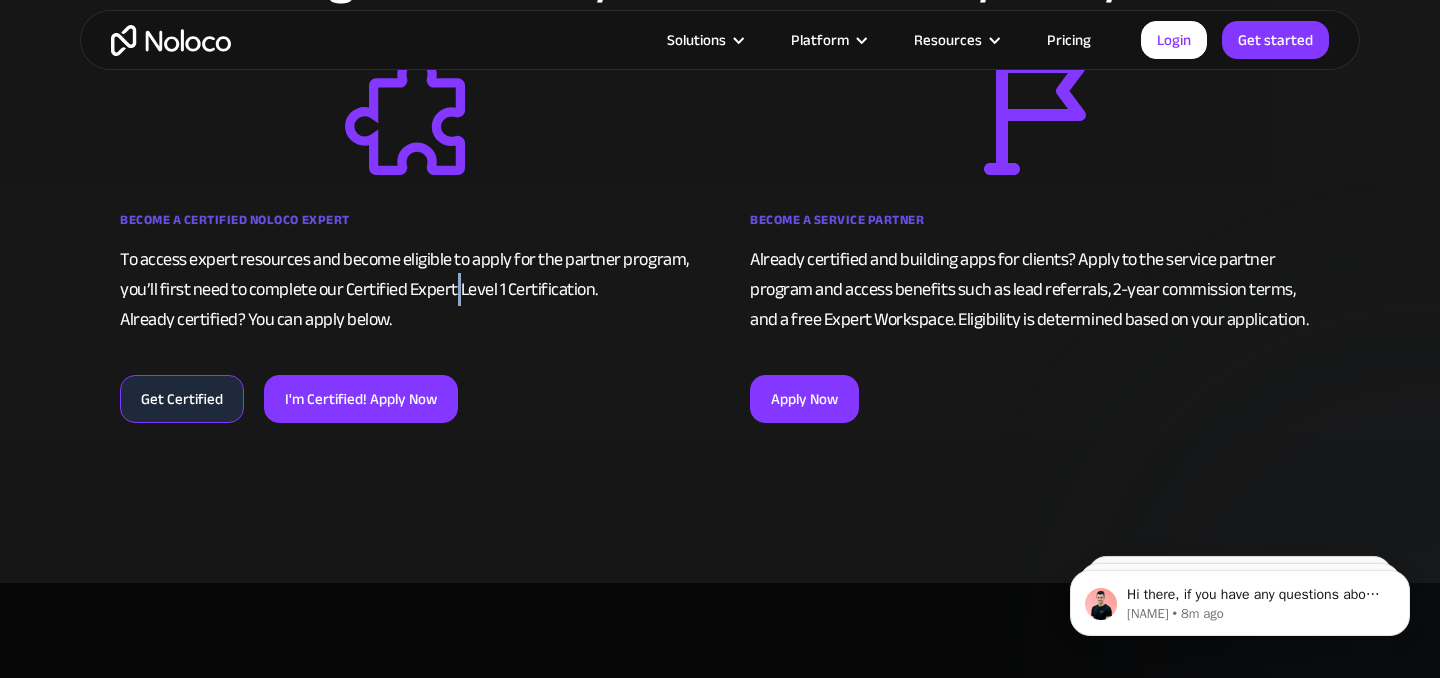 click on "To access expert resources and become eligible to apply for the partner program, you’ll first need to complete our Certified Expert Level 1 Certification. Already certified? You can apply below." at bounding box center (405, 290) 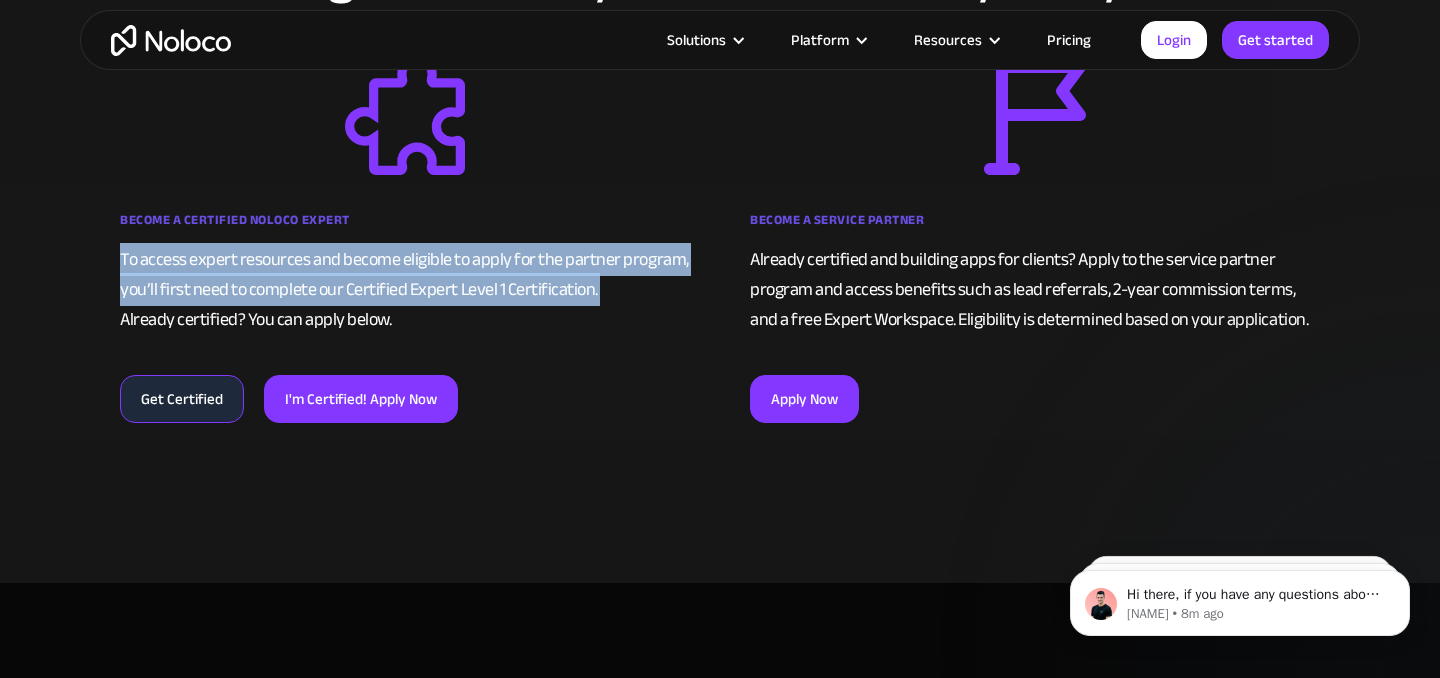 click on "To access expert resources and become eligible to apply for the partner program, you’ll first need to complete our Certified Expert Level 1 Certification. Already certified? You can apply below." at bounding box center (405, 290) 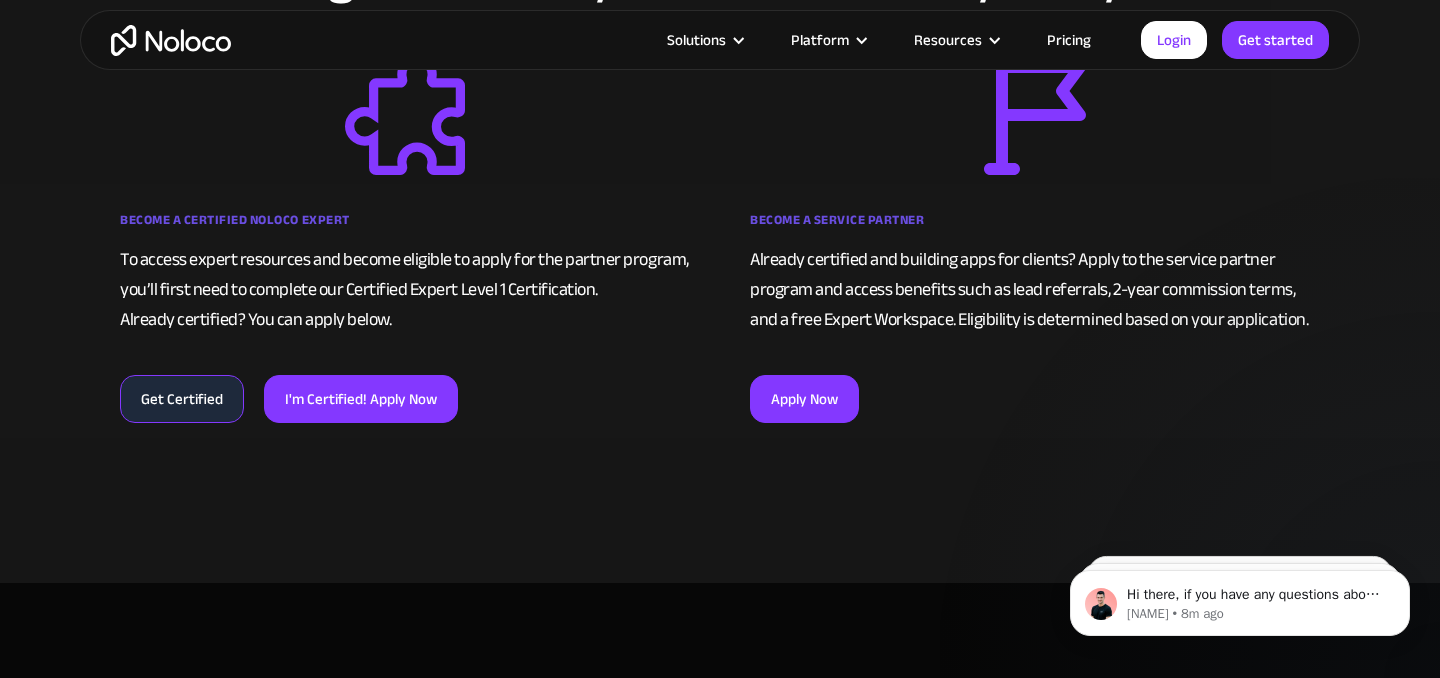 click on "To access expert resources and become eligible to apply for the partner program, you’ll first need to complete our Certified Expert Level 1 Certification. Already certified? You can apply below." at bounding box center (405, 290) 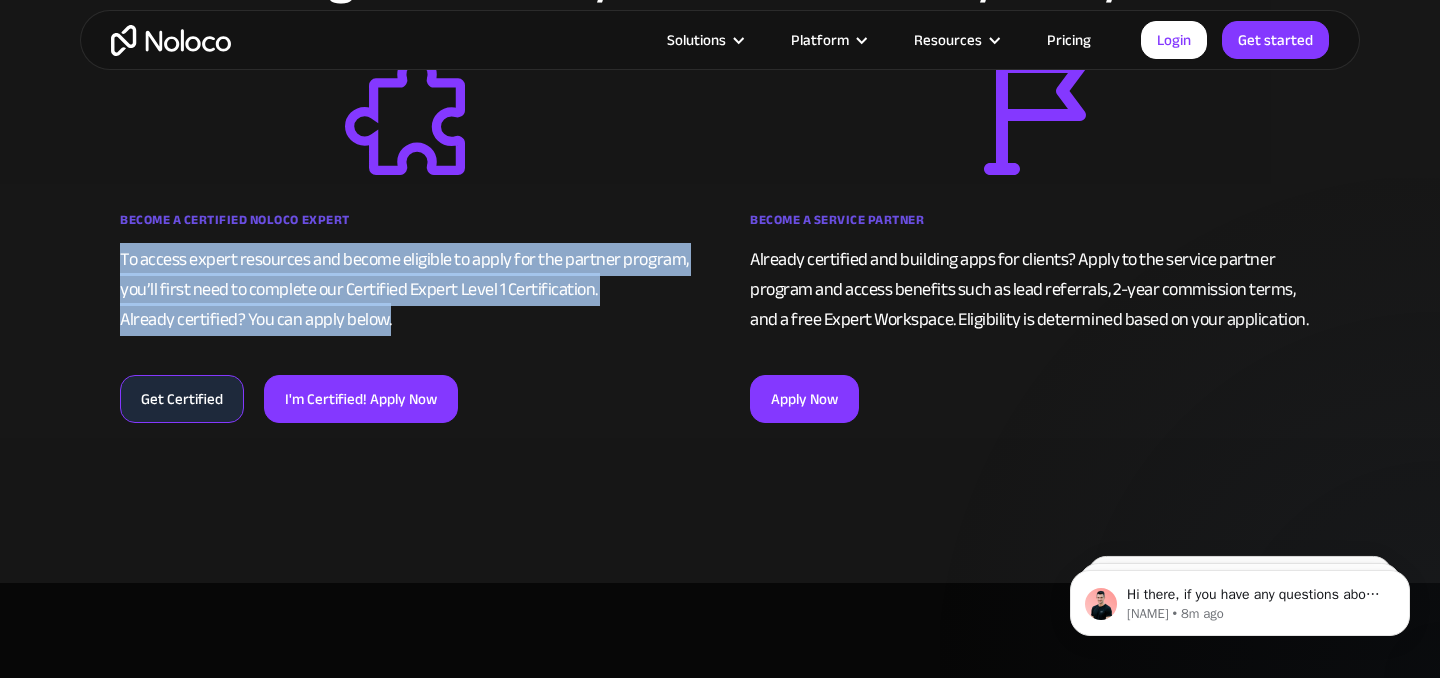 drag, startPoint x: 447, startPoint y: 325, endPoint x: 108, endPoint y: 267, distance: 343.92587 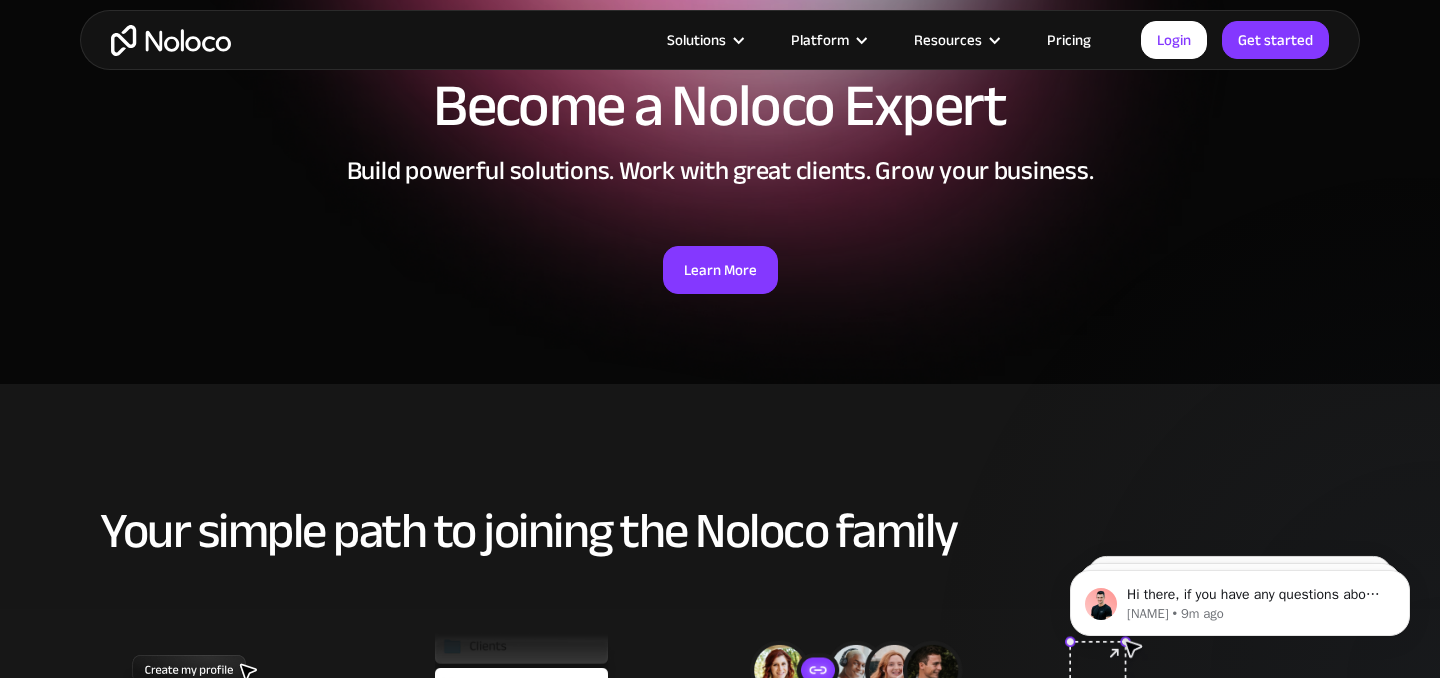 scroll, scrollTop: 0, scrollLeft: 0, axis: both 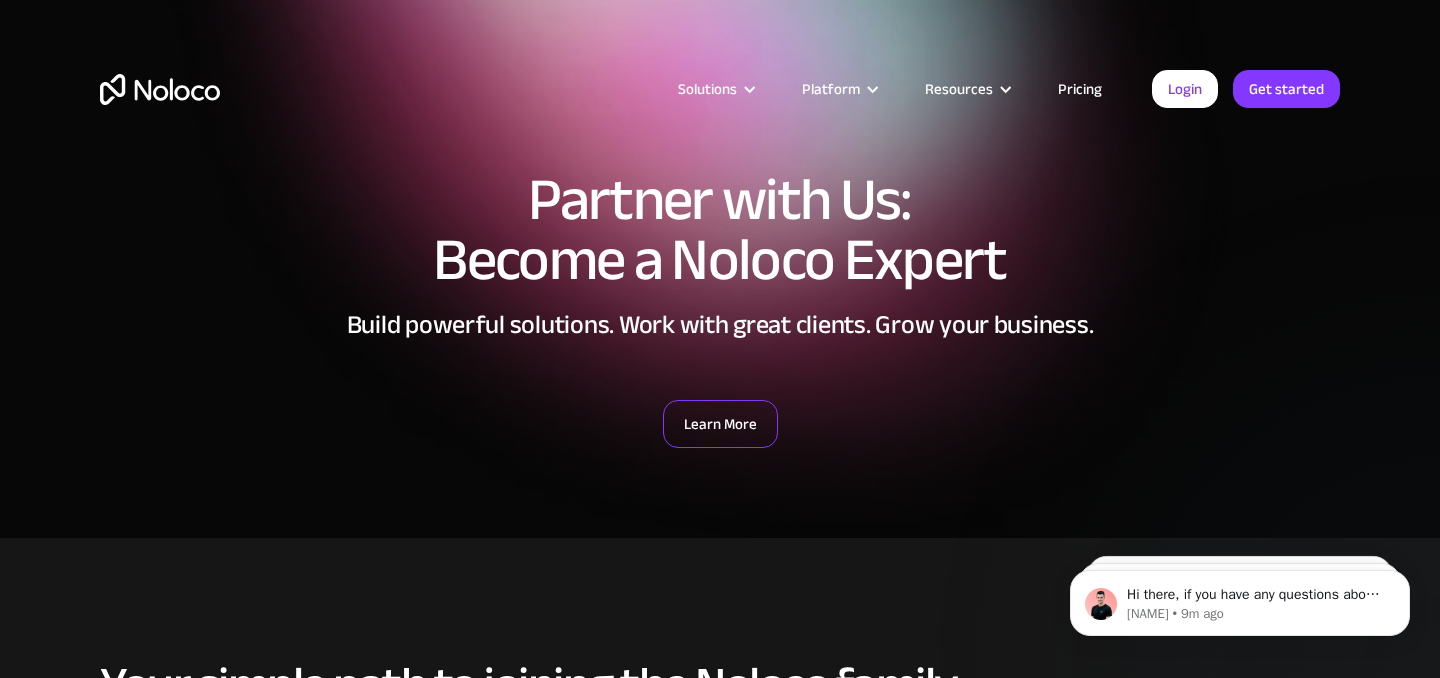 click on "Learn More" at bounding box center (720, 424) 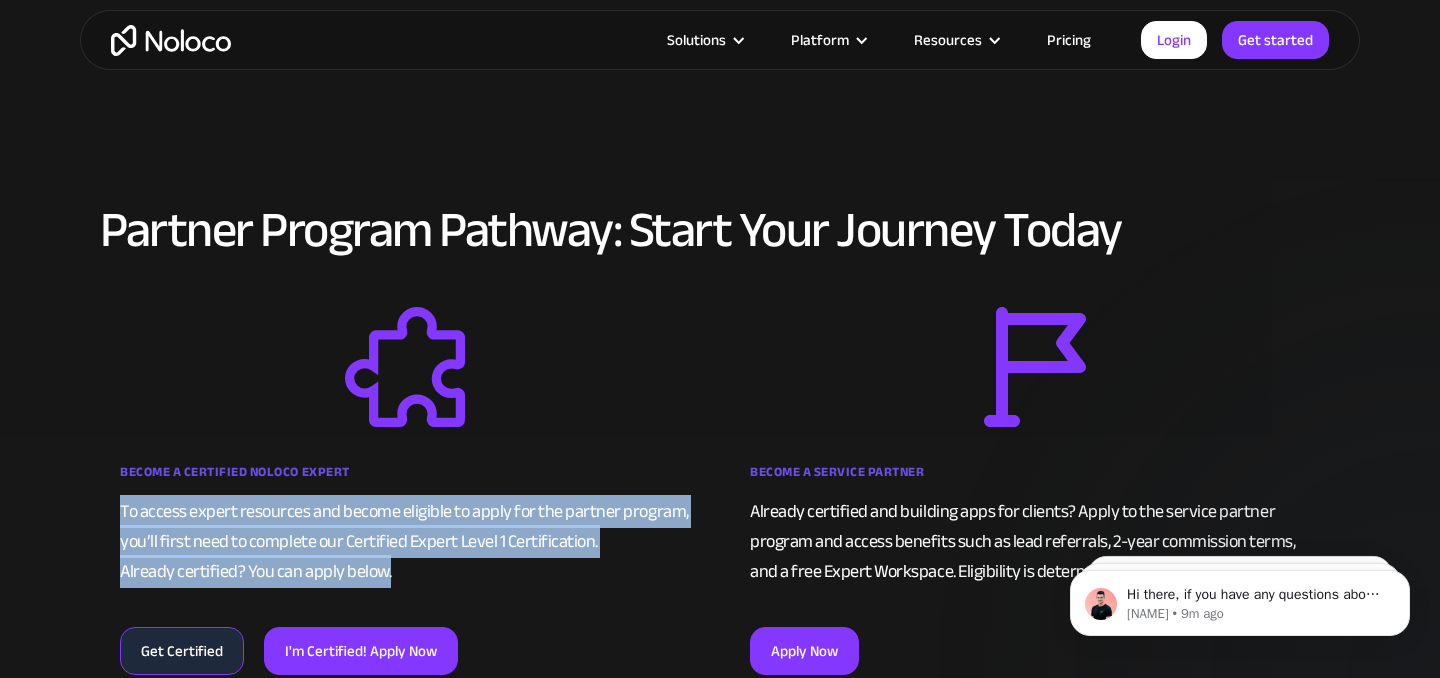 scroll, scrollTop: 1094, scrollLeft: 0, axis: vertical 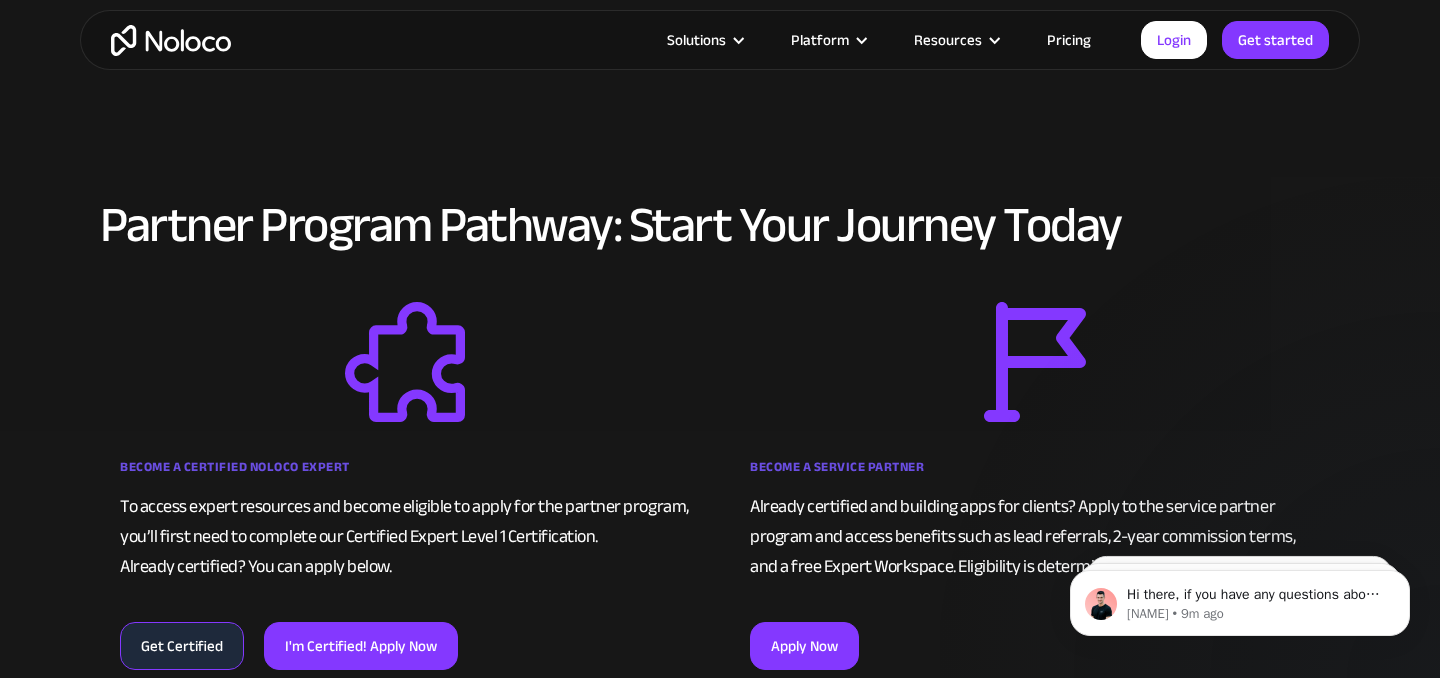 click on "Become a Service Partner Already certified and building apps for clients? Apply to the service partner program and access benefits such as lead referrals, 2-year commission terms, and a free Expert Workspace. Eligibility is determined based on your application. Apply Now" at bounding box center [1035, 486] 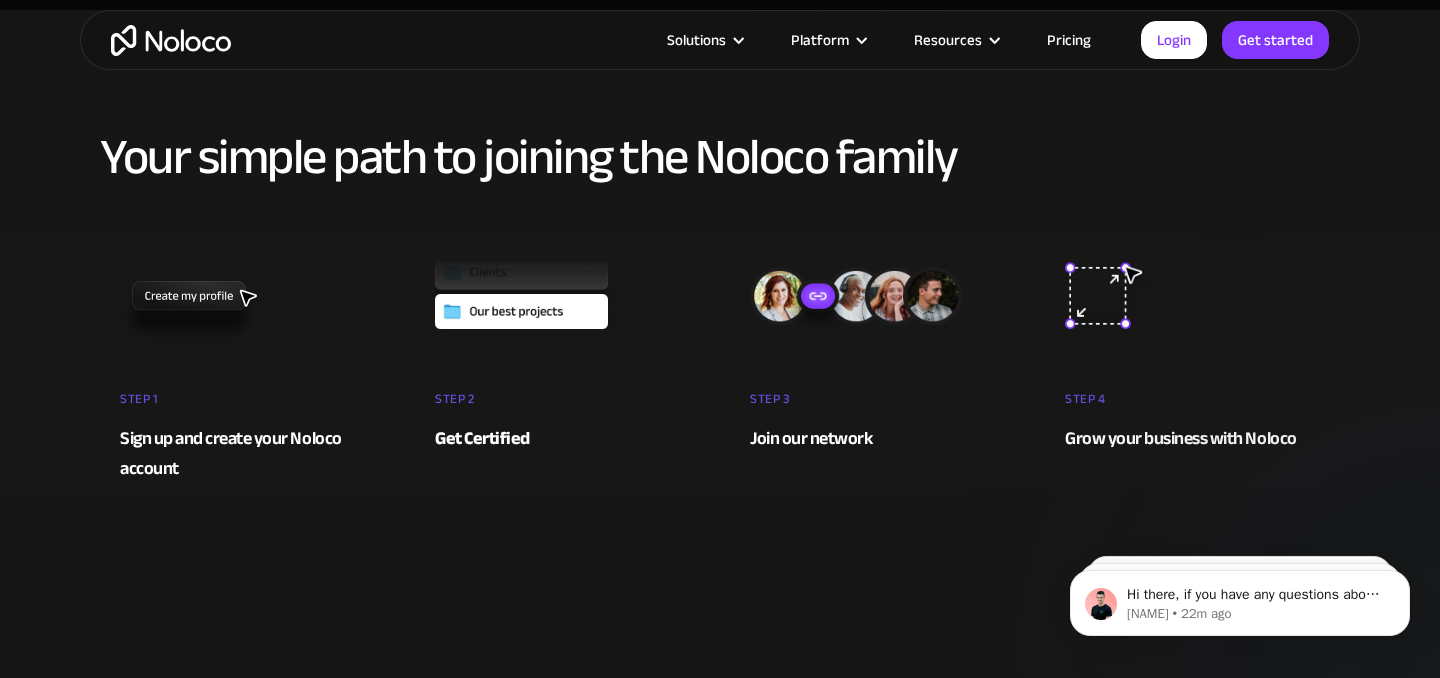 scroll, scrollTop: 496, scrollLeft: 0, axis: vertical 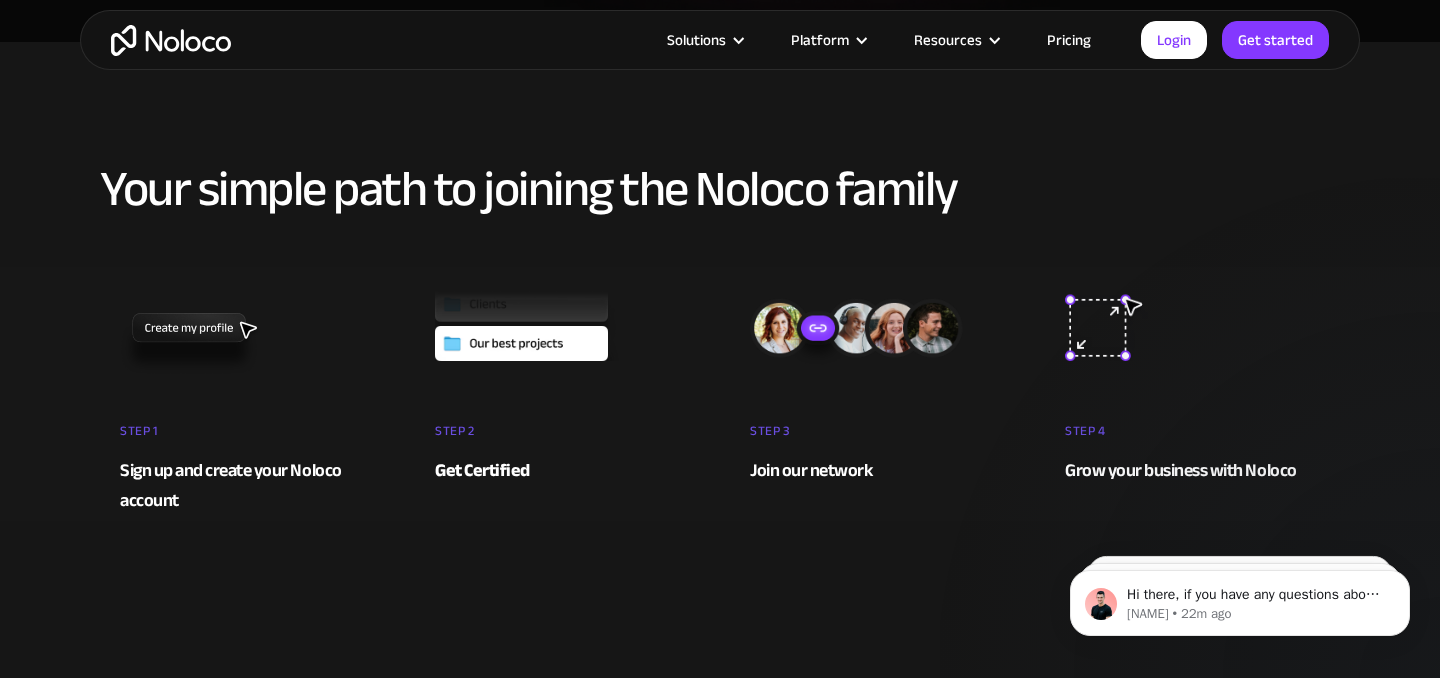 click on "Pricing" at bounding box center [1069, 40] 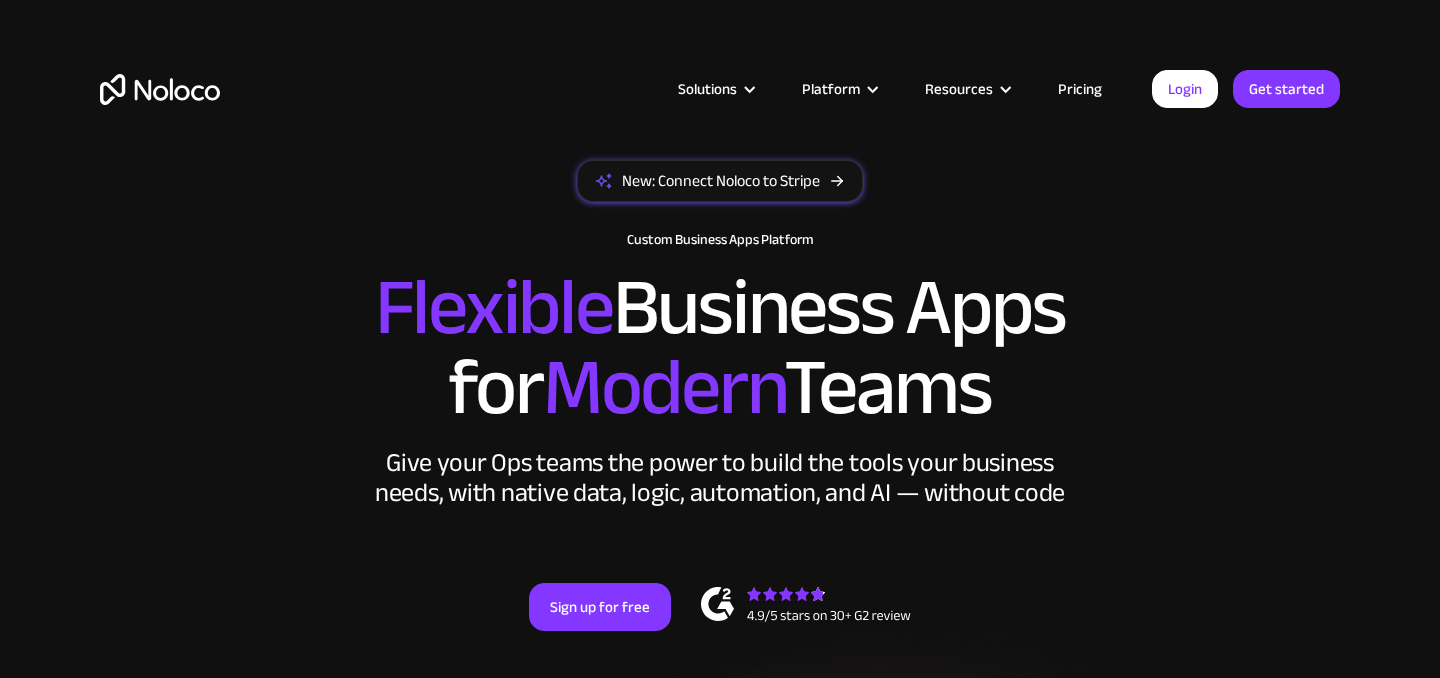 scroll, scrollTop: 0, scrollLeft: 0, axis: both 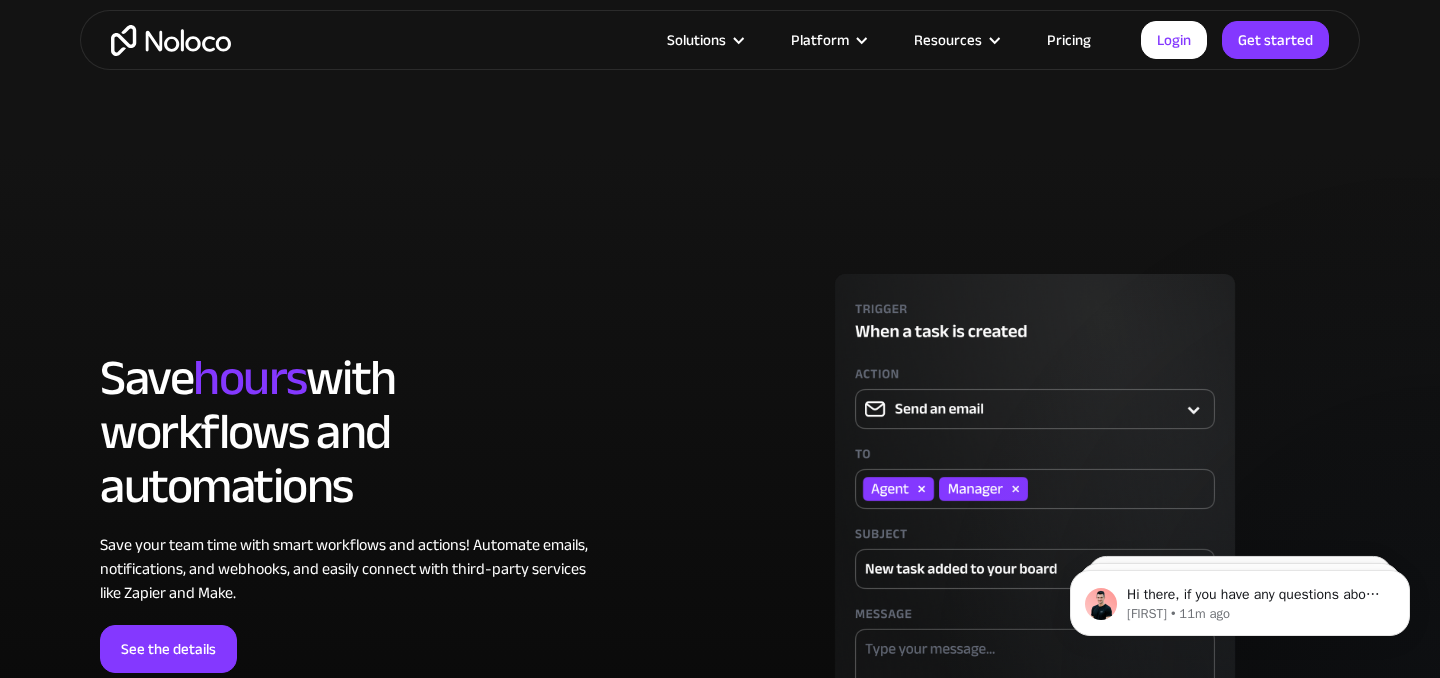 click on "Pricing" at bounding box center (1069, 40) 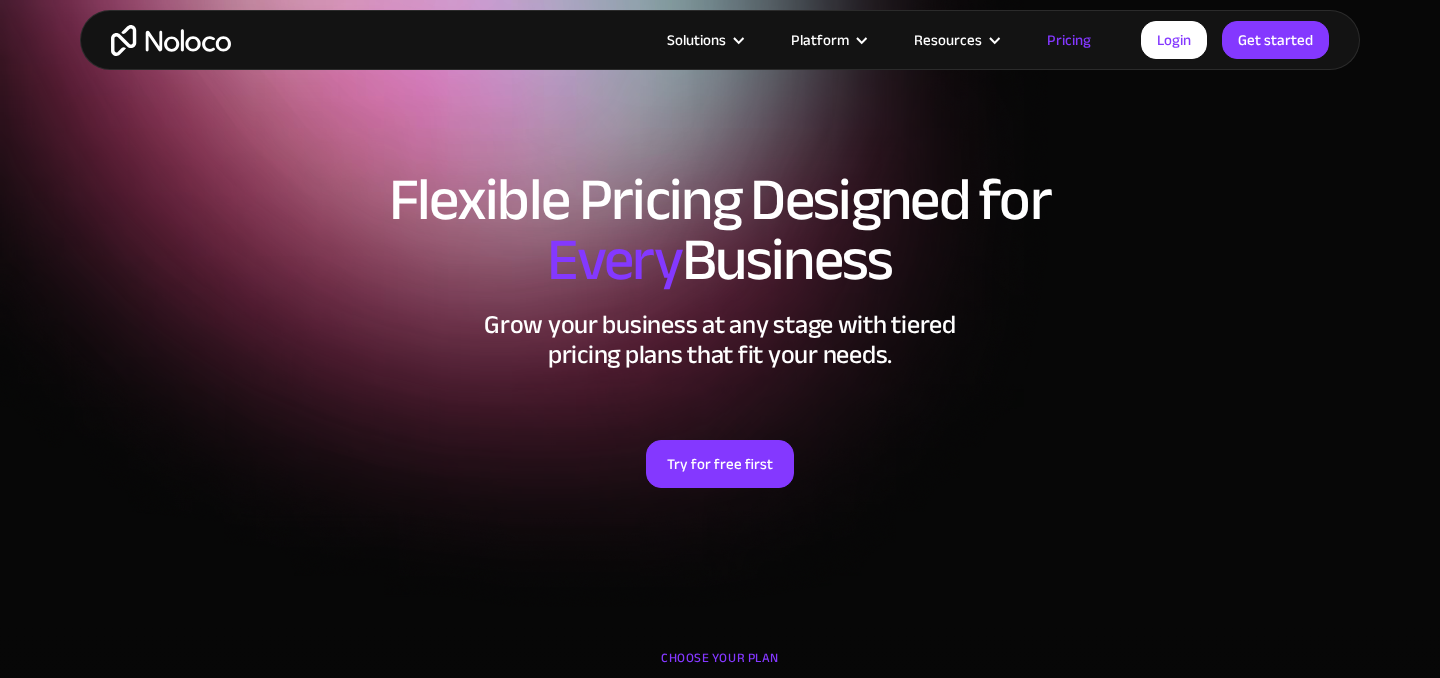 scroll, scrollTop: 598, scrollLeft: 0, axis: vertical 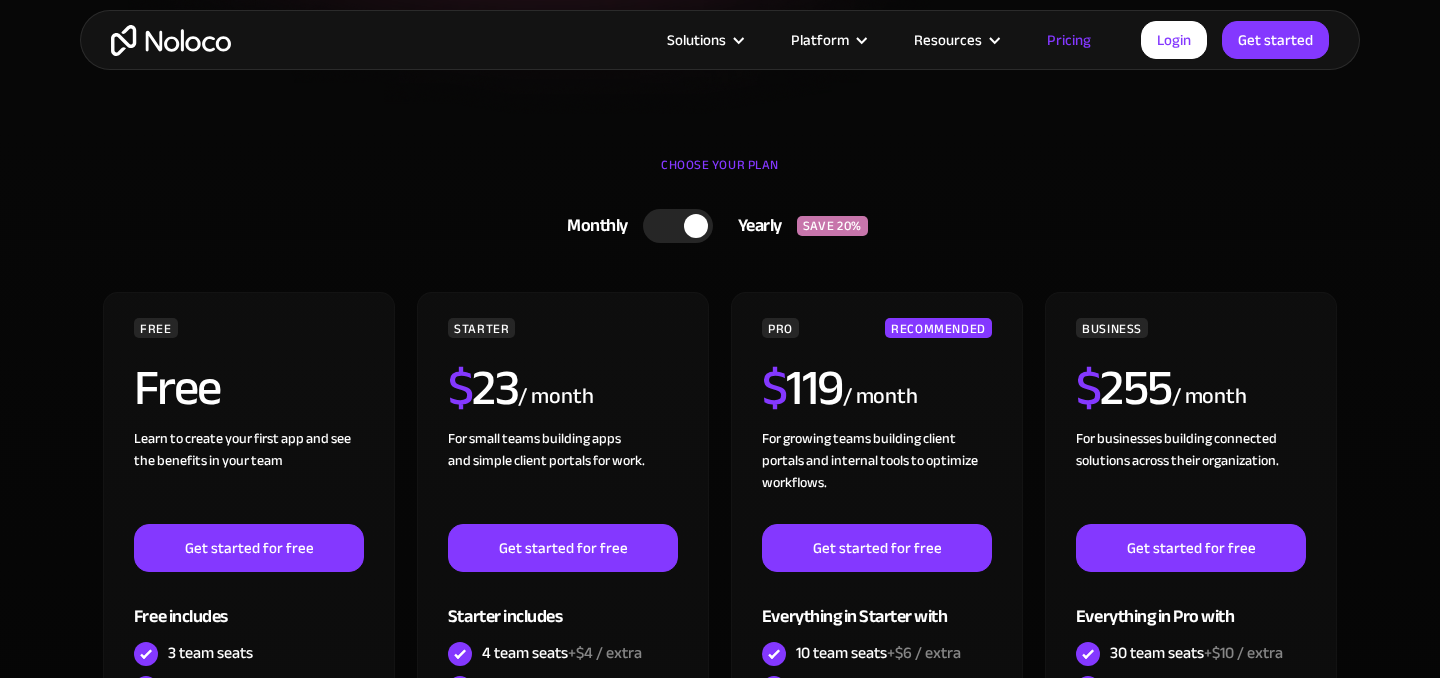 click at bounding box center (678, 226) 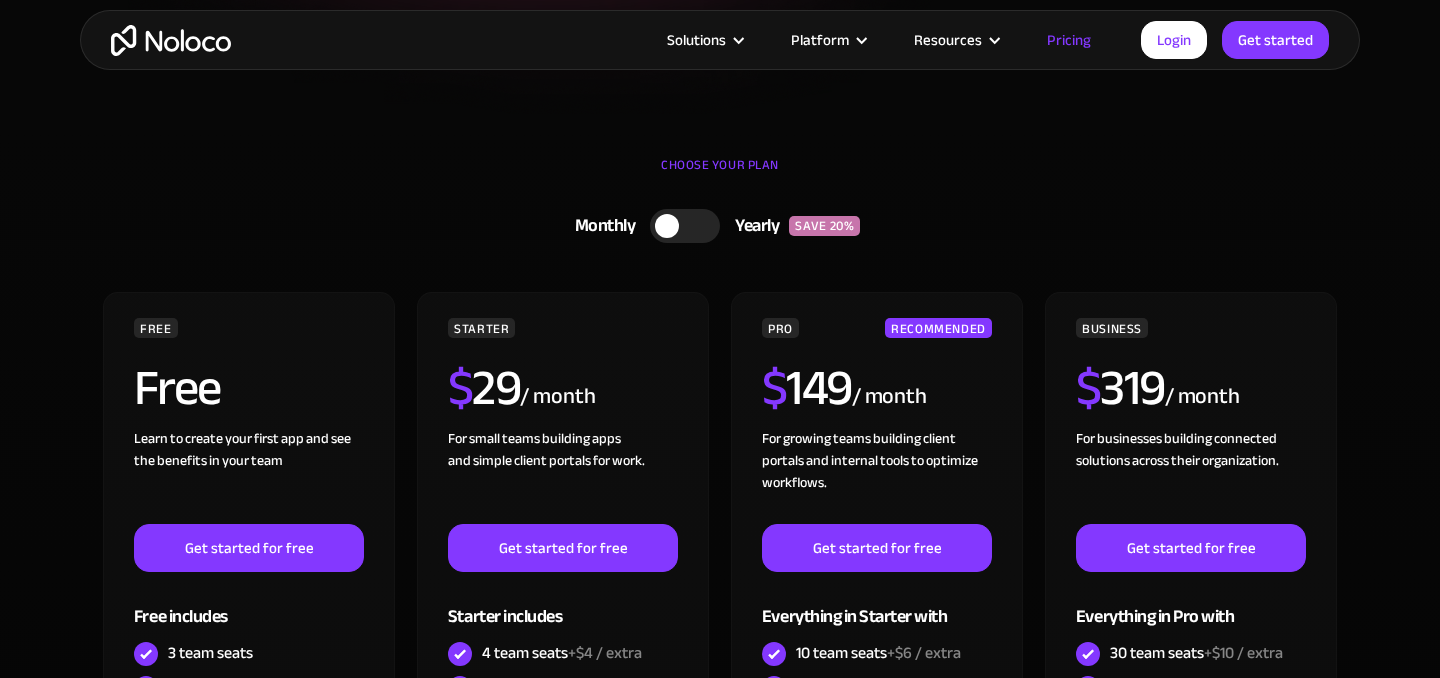 click at bounding box center [685, 226] 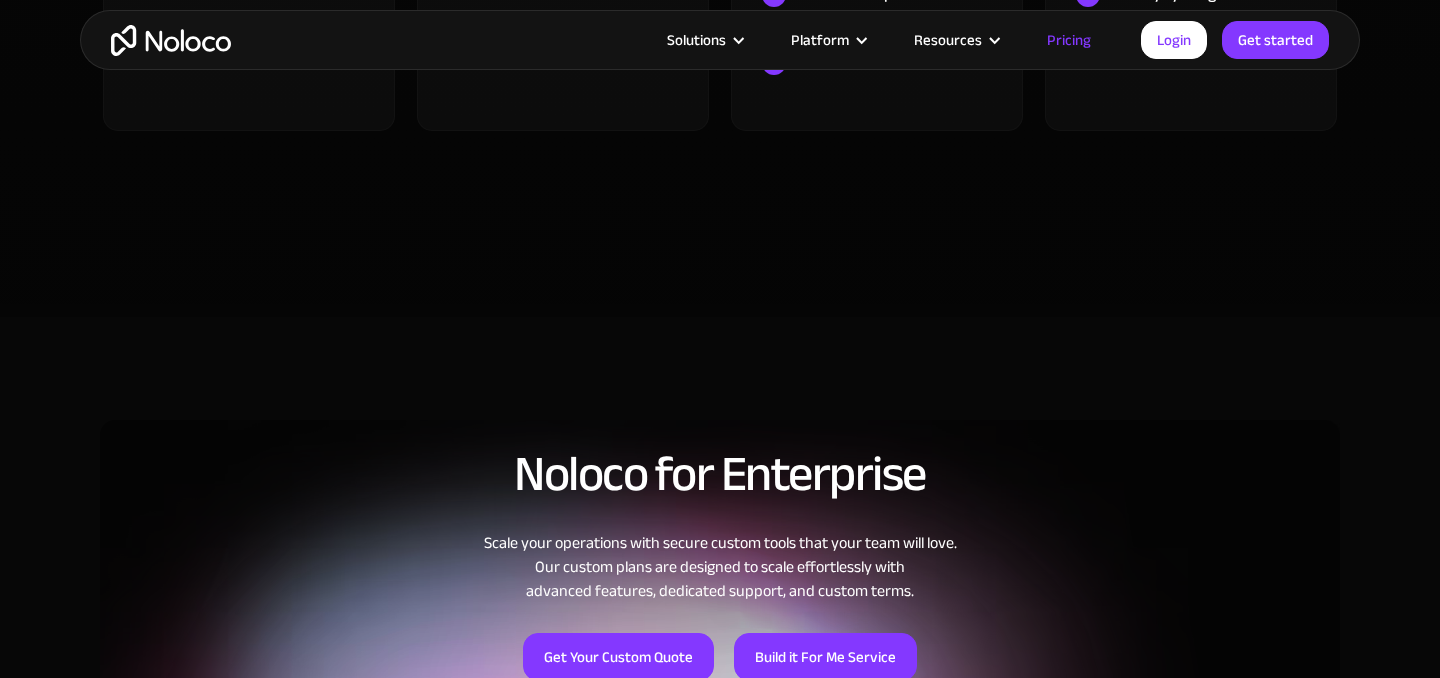scroll, scrollTop: 1357, scrollLeft: 0, axis: vertical 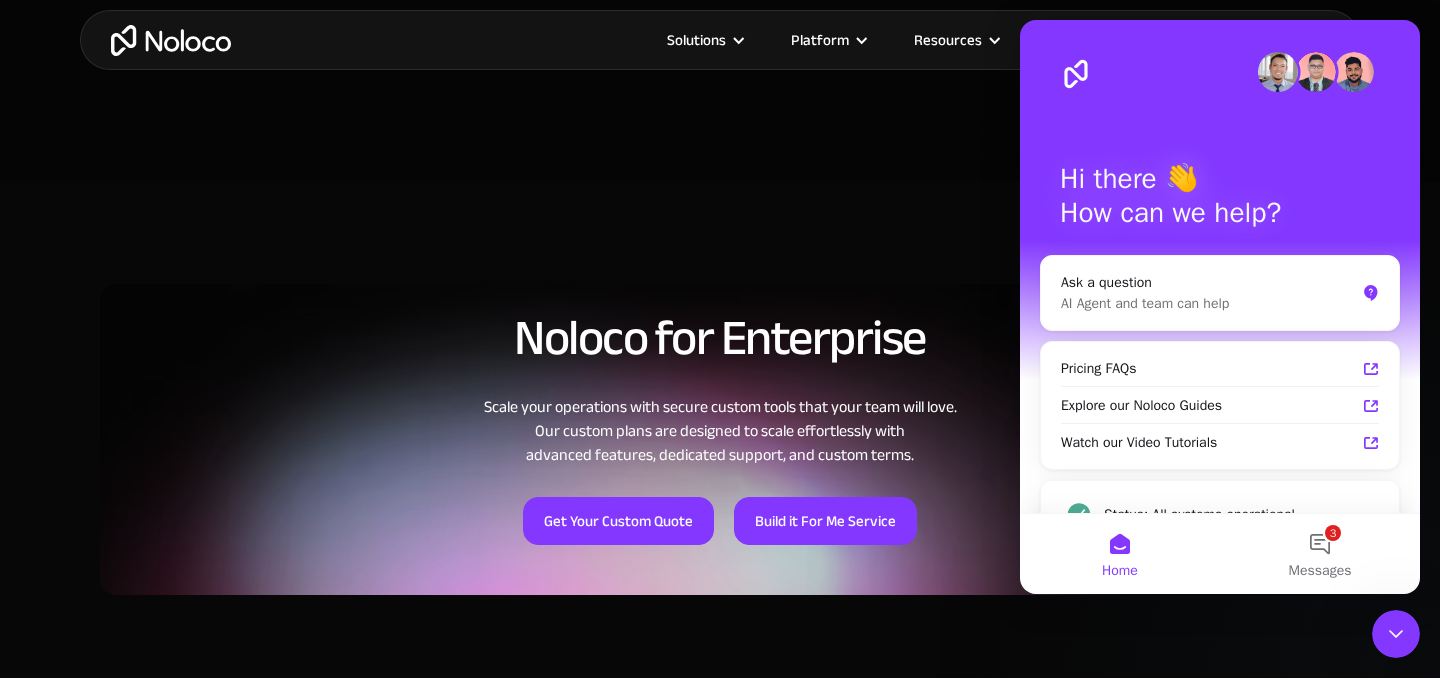 click on "Noloco for Enterprise" at bounding box center [720, 338] 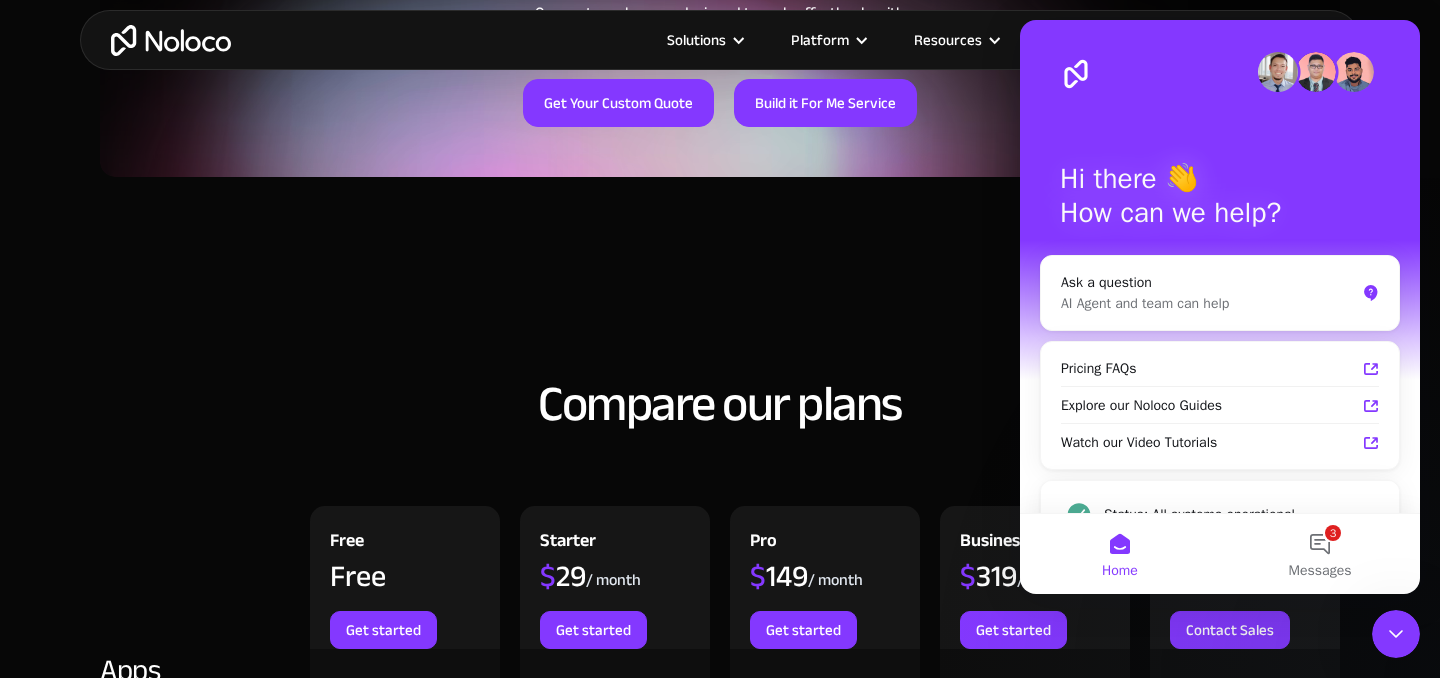 scroll, scrollTop: 2209, scrollLeft: 0, axis: vertical 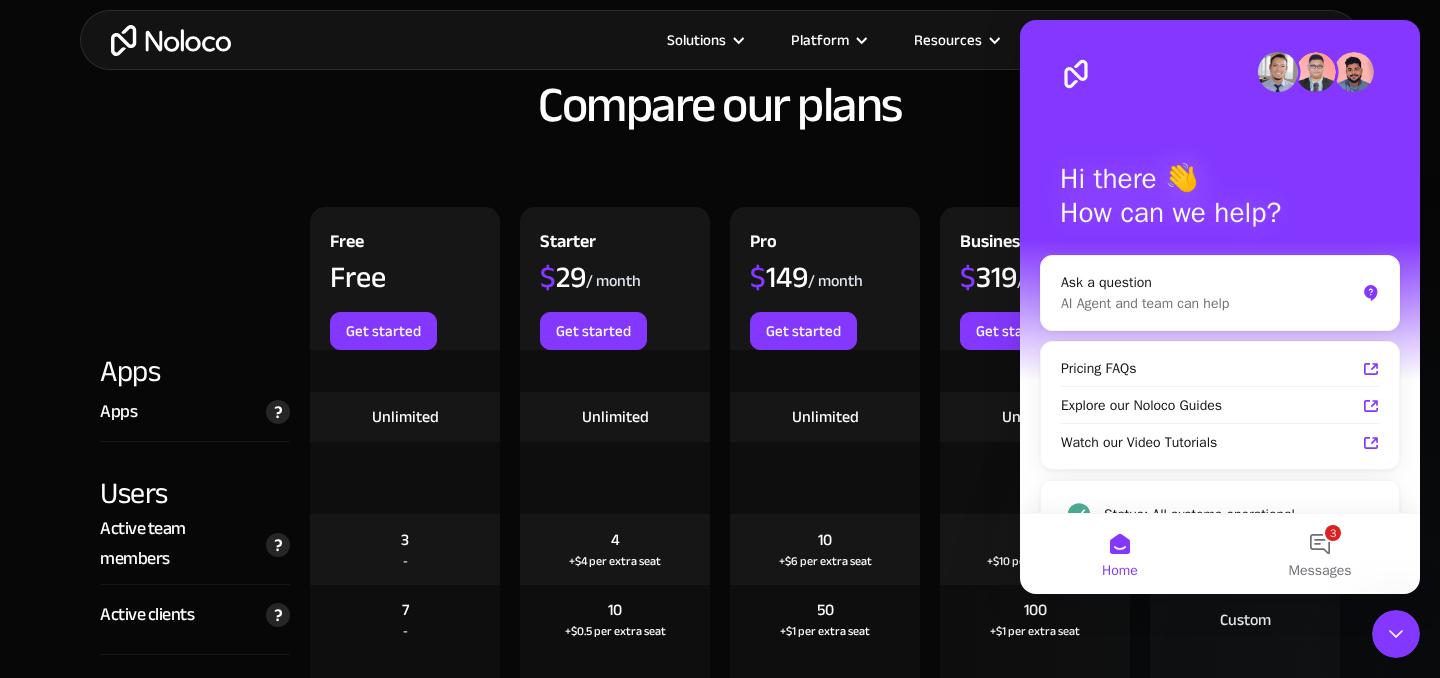 click 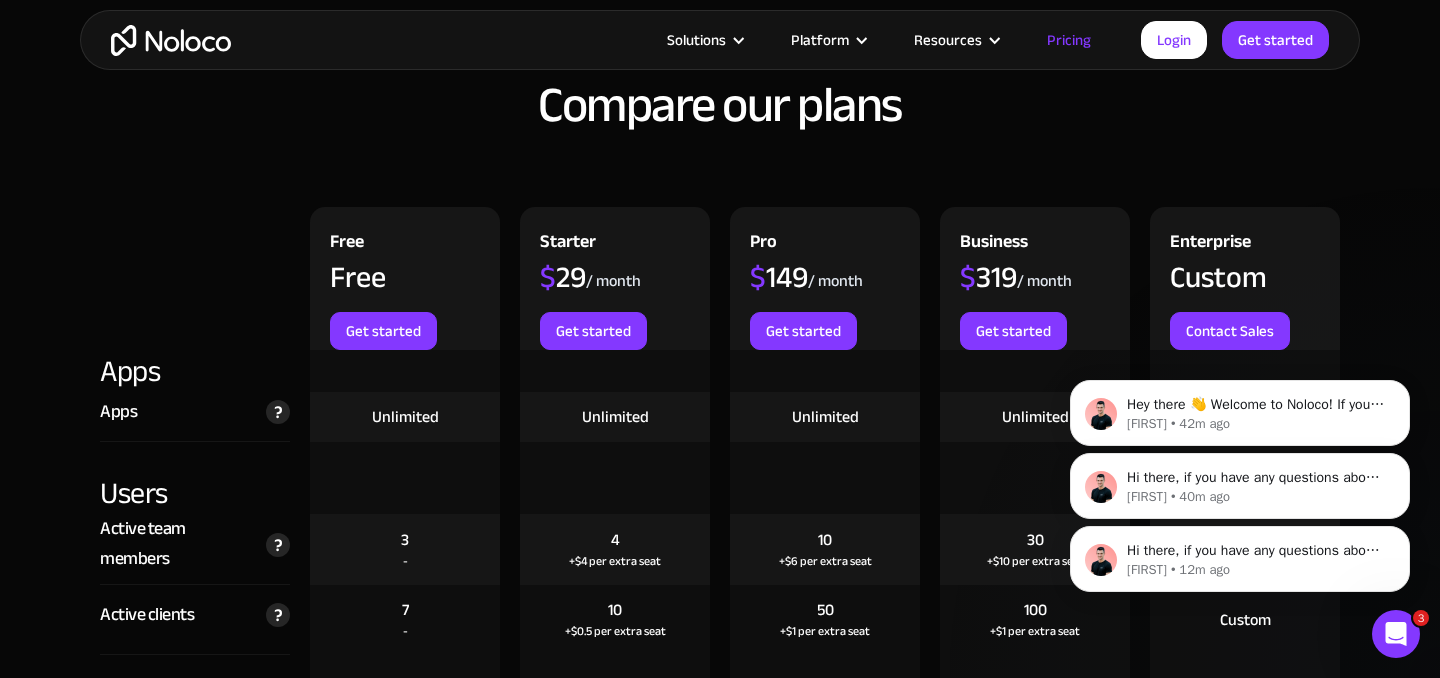 scroll, scrollTop: 0, scrollLeft: 0, axis: both 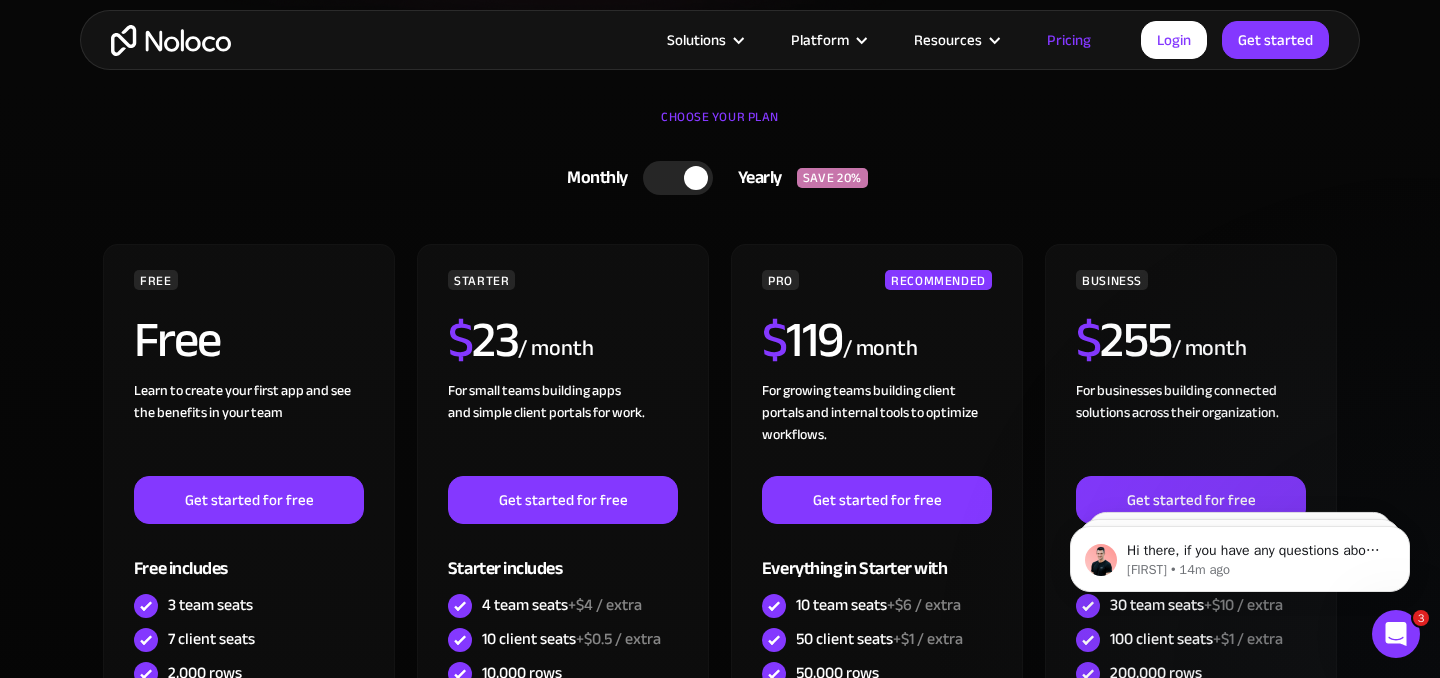 click at bounding box center (678, 178) 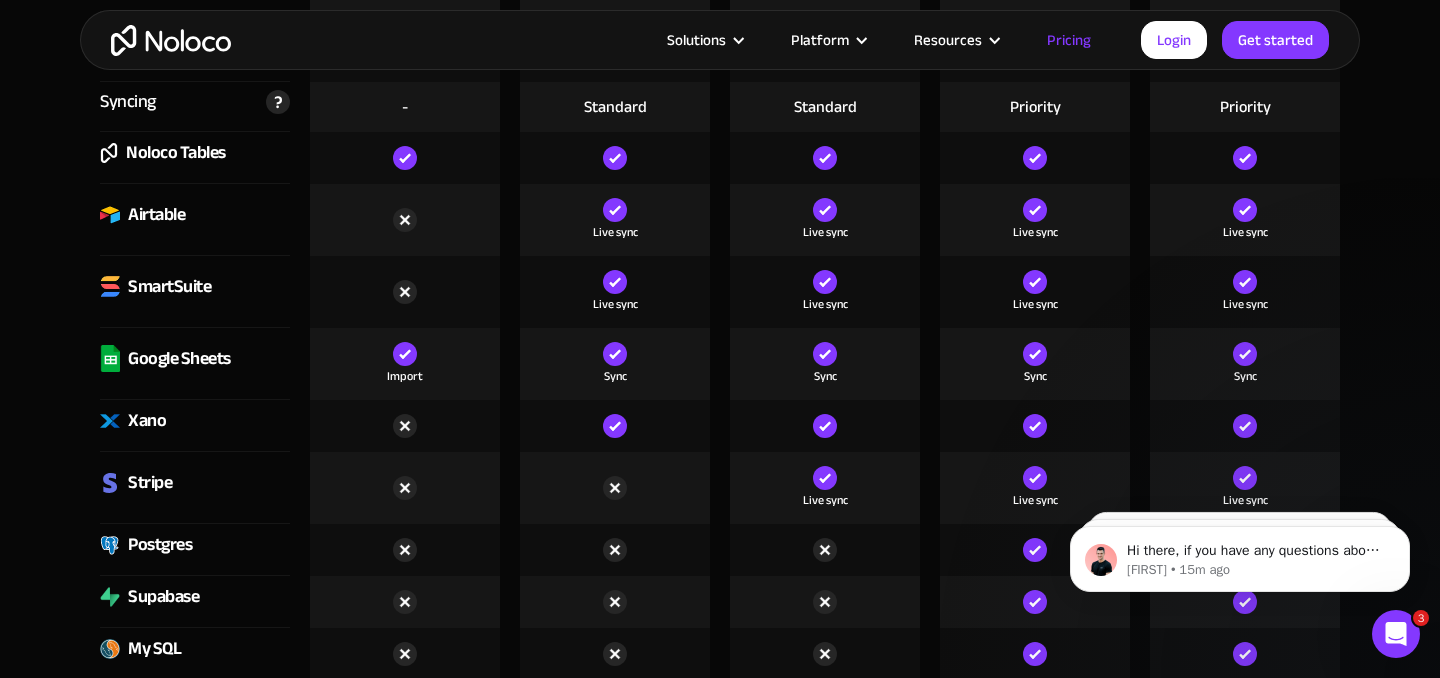 scroll, scrollTop: 2715, scrollLeft: 0, axis: vertical 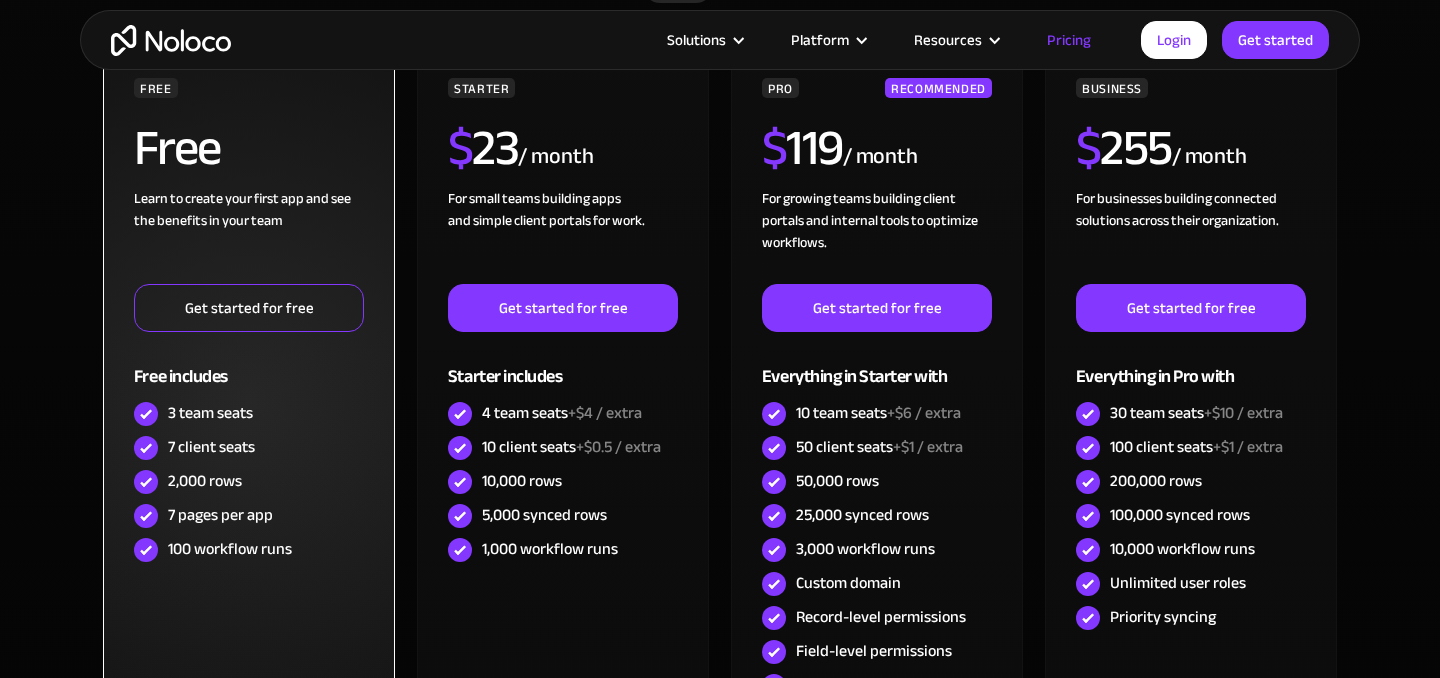 click on "Get started for free" at bounding box center (249, 308) 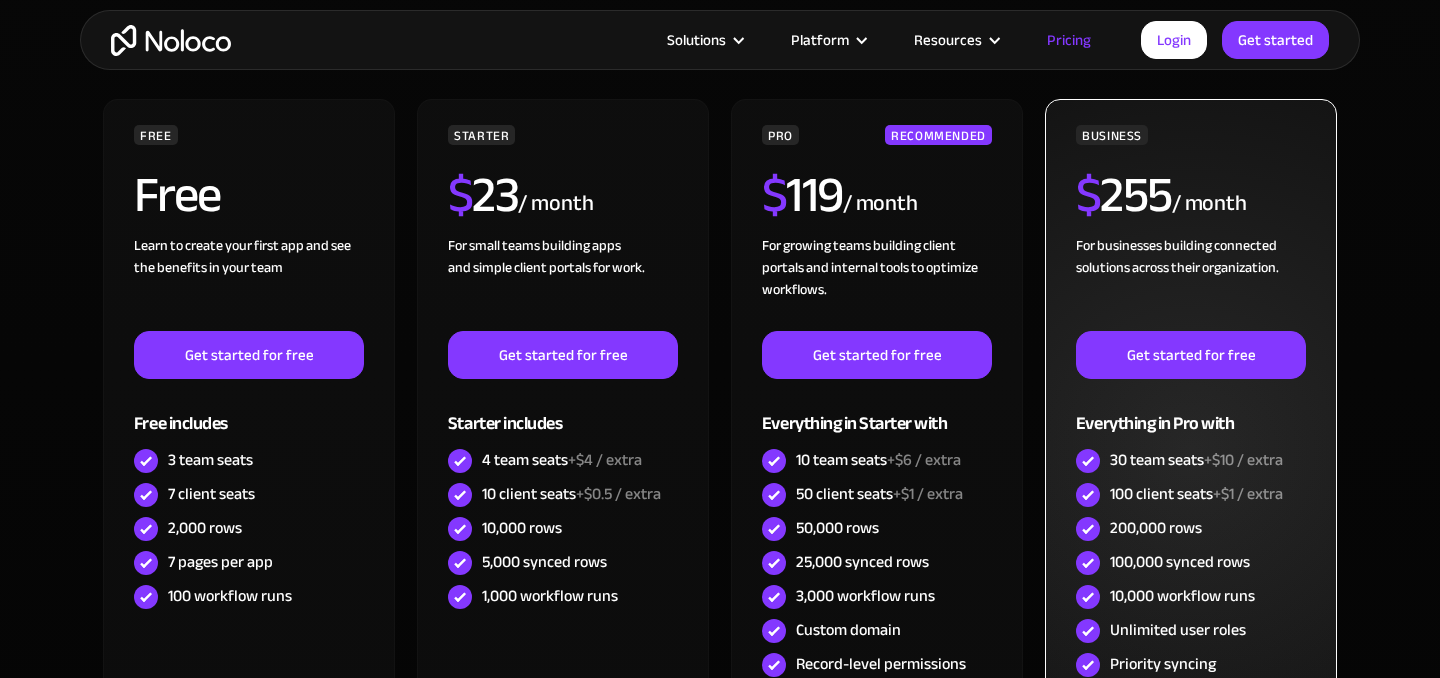 scroll, scrollTop: 687, scrollLeft: 0, axis: vertical 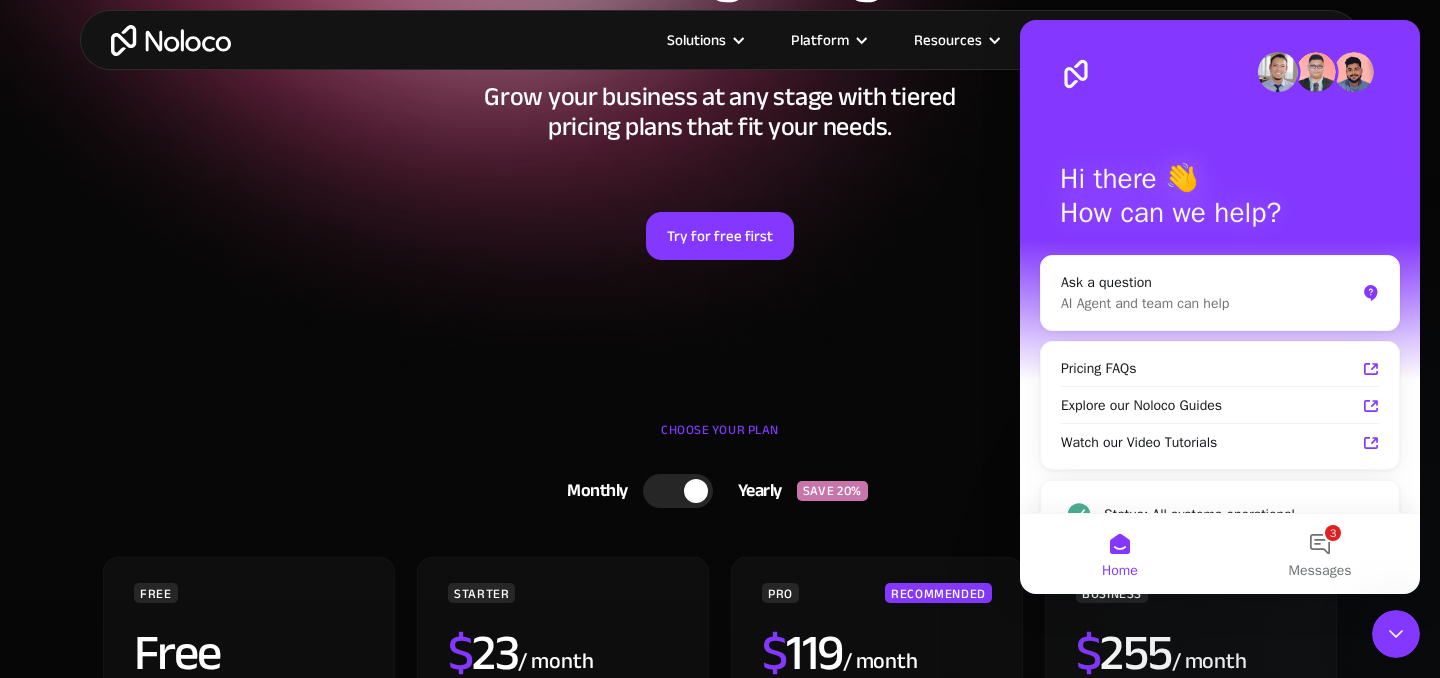 click on "CHOOSE YOUR PLAN Monthly Yearly SAVE 20% Monthly Yearly SAVE 20% FREE Free Learn to create your first app and see the benefits in your team ‍ Get started for free Free includes 3 team seats 7 client seats 2,000 rows 7 pages per app 100 workflow runs STARTER $ 29 / month For small teams building apps and simple client portals for work. ‍ Get started for free Starter includes 4 team seats  +$4 / extra 10 client seats  +$0.5 / extra 10,000 rows  5,000 synced rows 1,000 workflow runs PRO RECOMMENDED $ 149 / month For growing teams building client portals and internal tools to optimize workflows. Get started for free Everything in Starter with 10 team seats  +$6 / extra 50 client seats  +$1 / extra  50,000 rows 25,000 synced rows 3,000 workflow runs Custom domain Record-level permissions Field-level permissions Custom code BUSINESS $ 319 / month For businesses building connected  solutions across their organization. ‍ Get started for free Everything in Pro with 30 team seats  +$10 / extra  100 client seats" at bounding box center [720, 890] 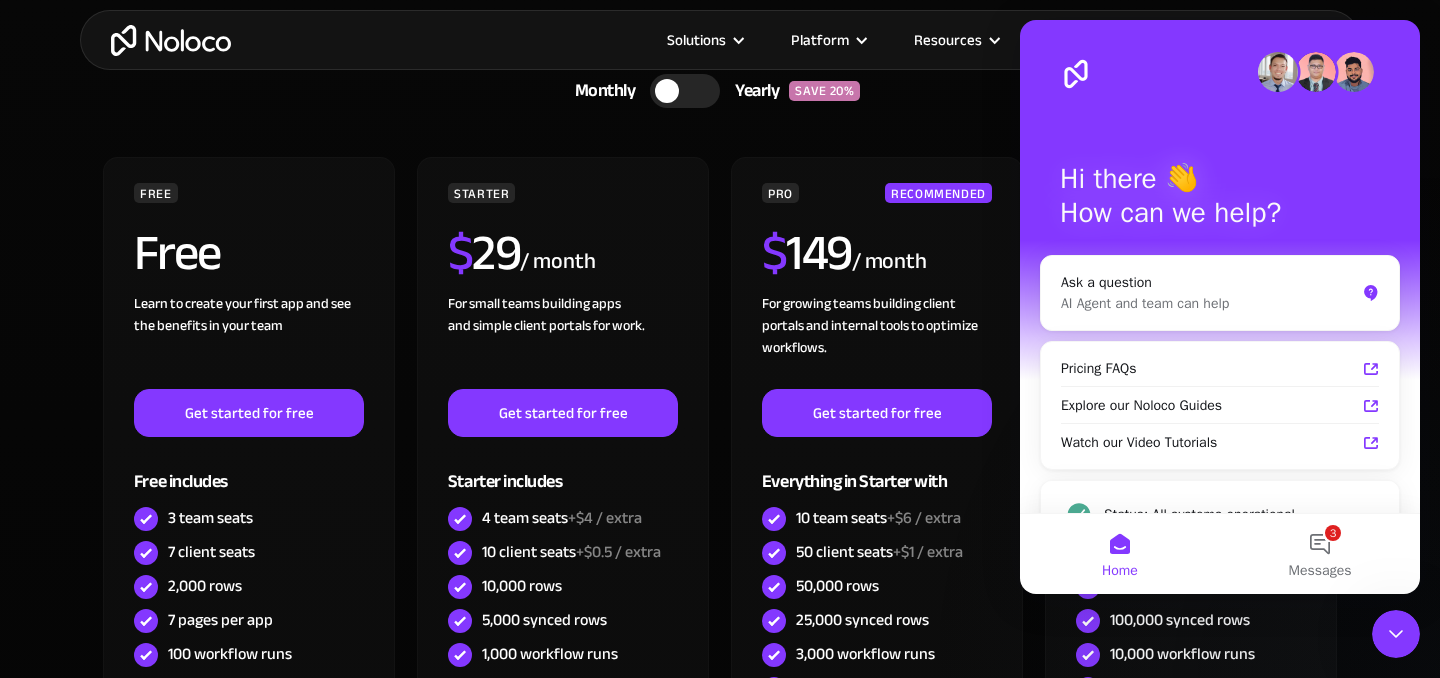 scroll, scrollTop: 630, scrollLeft: 0, axis: vertical 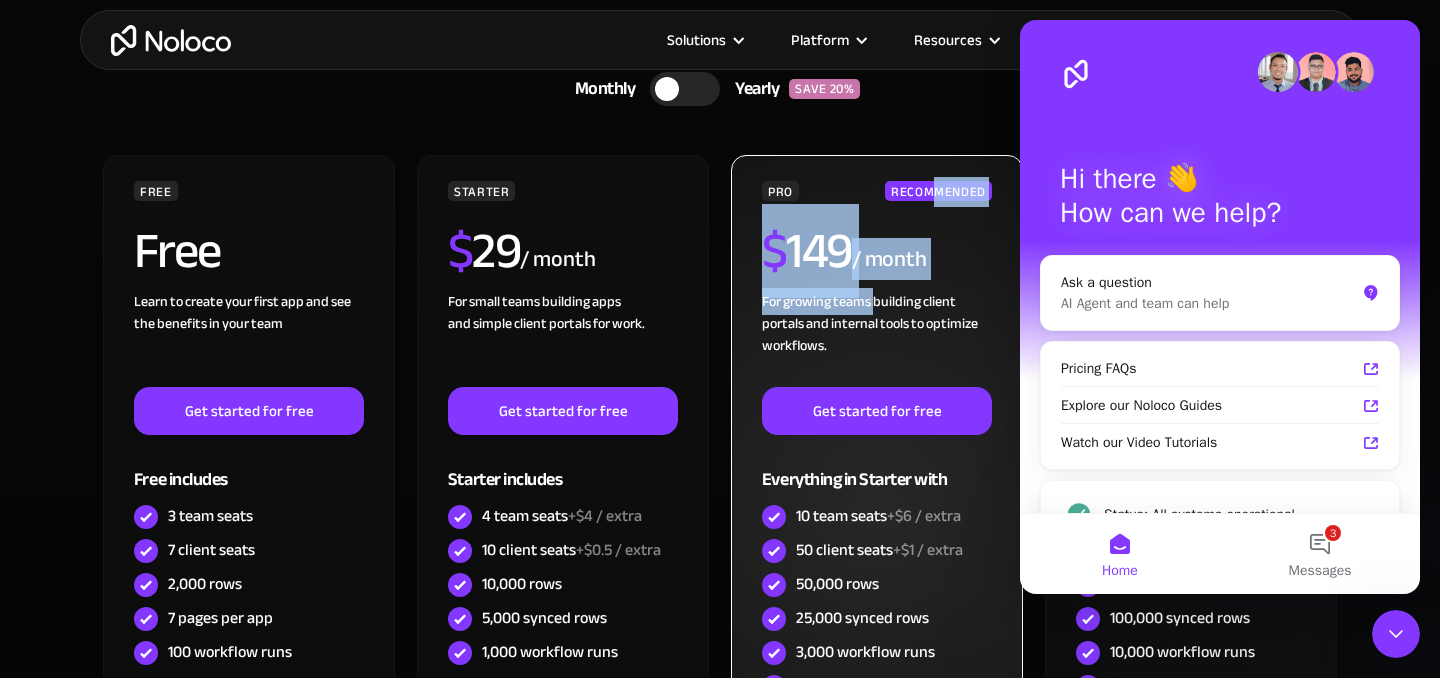 drag, startPoint x: 930, startPoint y: 193, endPoint x: 888, endPoint y: 307, distance: 121.49074 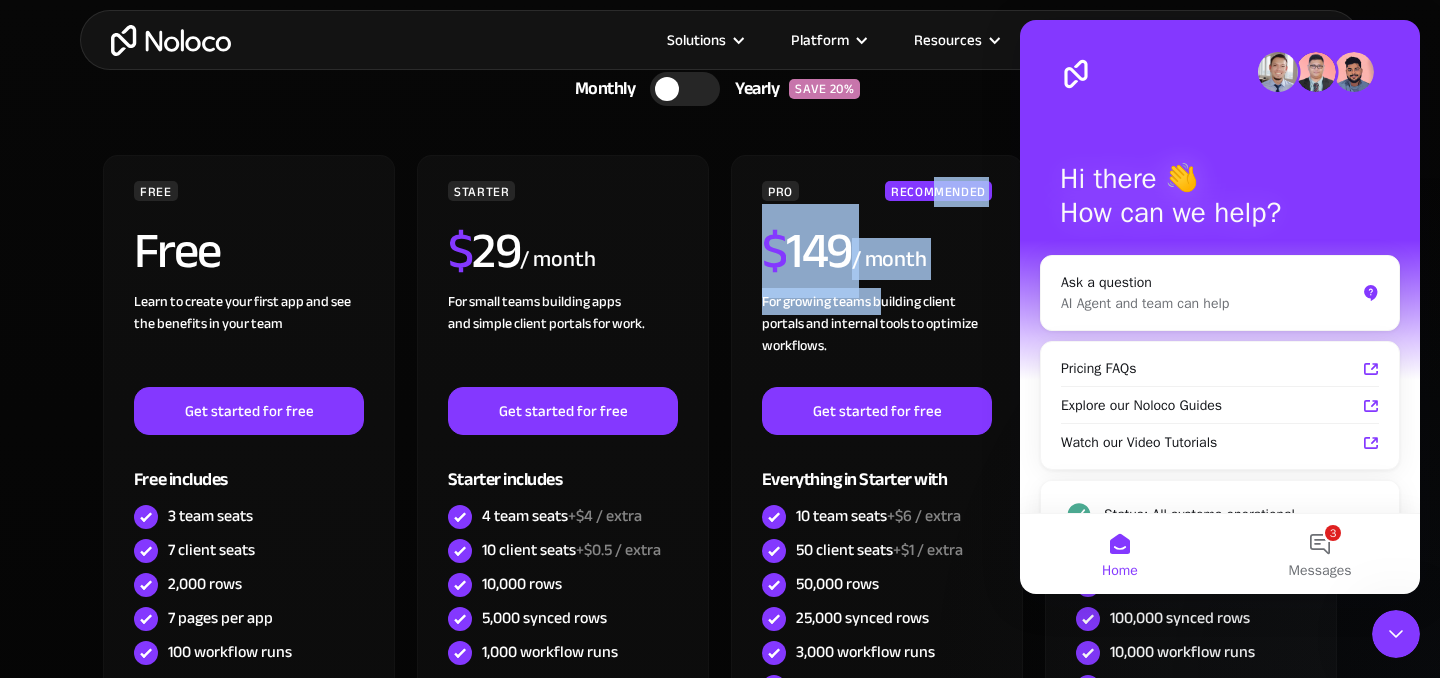 click on "CHOOSE YOUR PLAN Monthly Yearly SAVE 20% Monthly Yearly SAVE 20% FREE Free Learn to create your first app and see the benefits in your team ‍ Get started for free Free includes 3 team seats 7 client seats 2,000 rows 7 pages per app 100 workflow runs STARTER $ 29 / month For small teams building apps and simple client portals for work. ‍ Get started for free Starter includes 4 team seats  +$4 / extra 10 client seats  +$0.5 / extra 10,000 rows  5,000 synced rows 1,000 workflow runs PRO RECOMMENDED $ 149 / month For growing teams building client portals and internal tools to optimize workflows. Get started for free Everything in Starter with 10 team seats  +$6 / extra 50 client seats  +$1 / extra  50,000 rows 25,000 synced rows 3,000 workflow runs Custom domain Record-level permissions Field-level permissions Custom code BUSINESS $ 319 / month For businesses building connected  solutions across their organization. ‍ Get started for free Everything in Pro with 30 team seats  +$10 / extra  100 client seats" at bounding box center (720, 518) 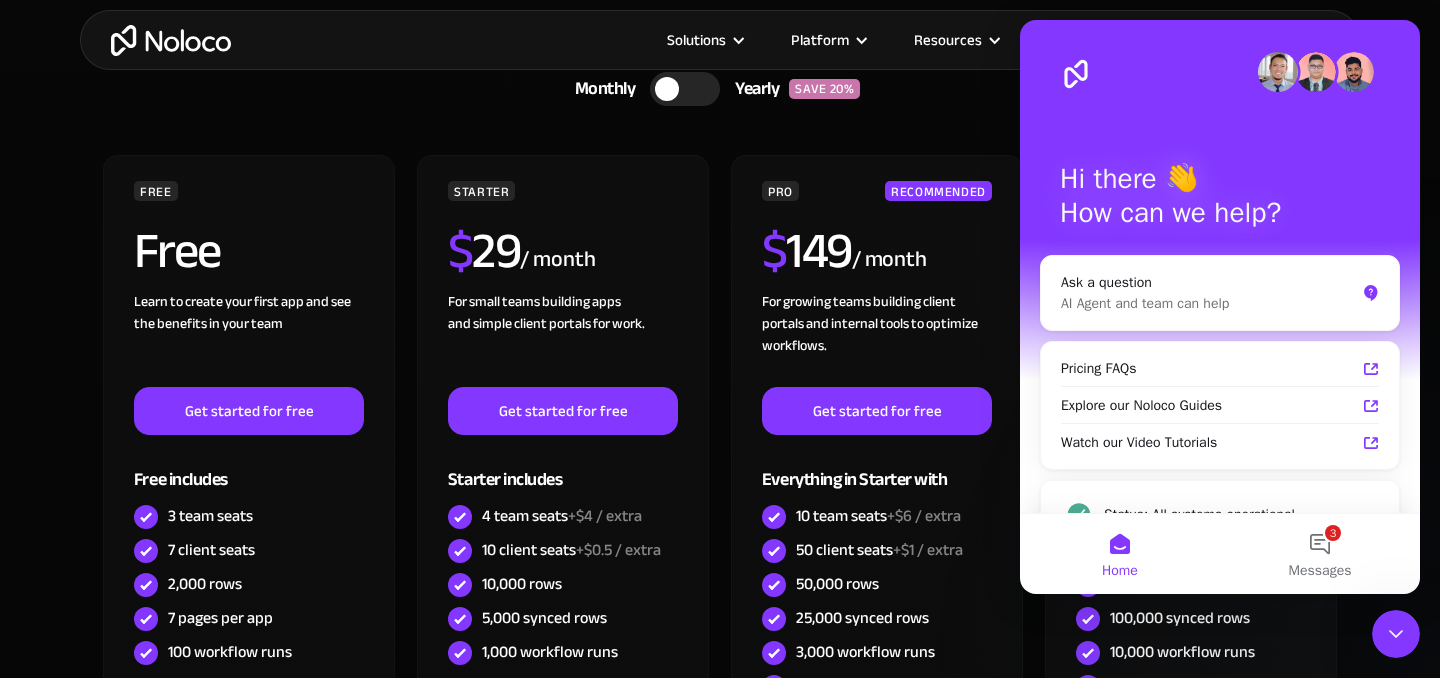 click at bounding box center (1396, 634) 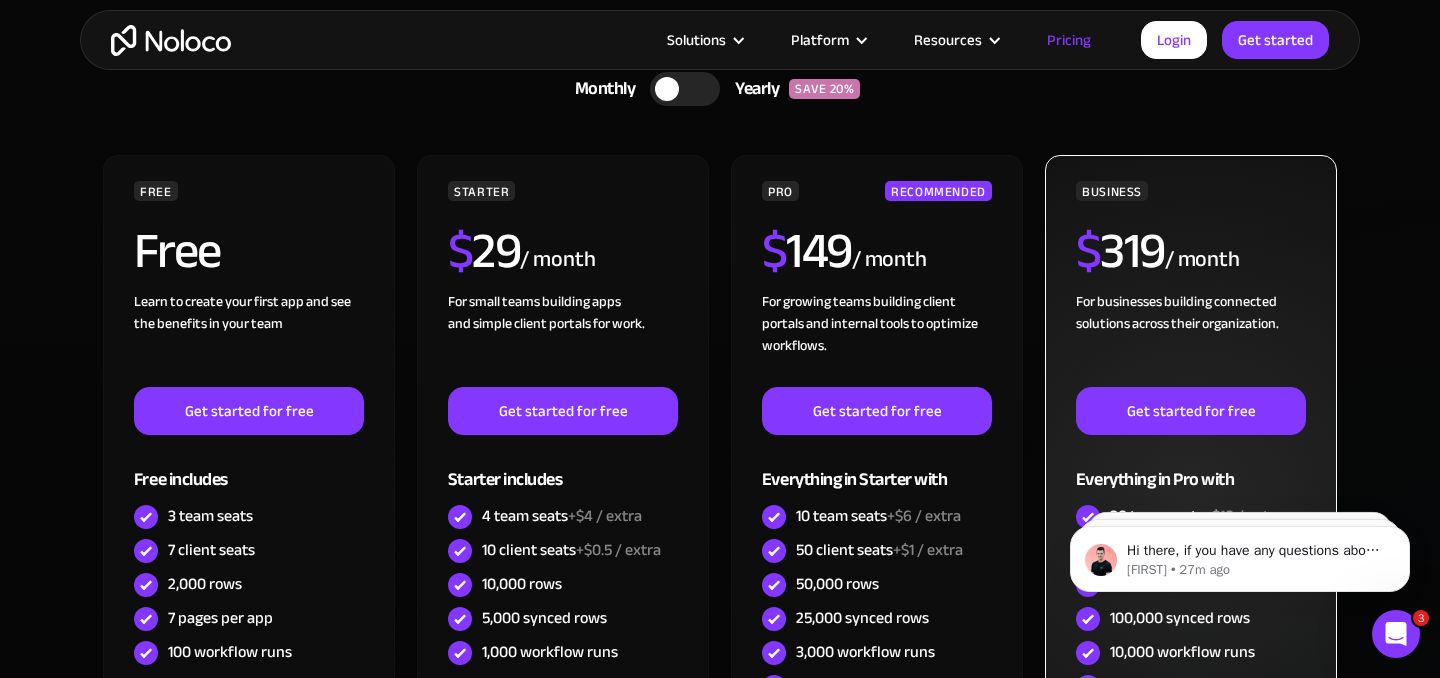 scroll, scrollTop: 0, scrollLeft: 0, axis: both 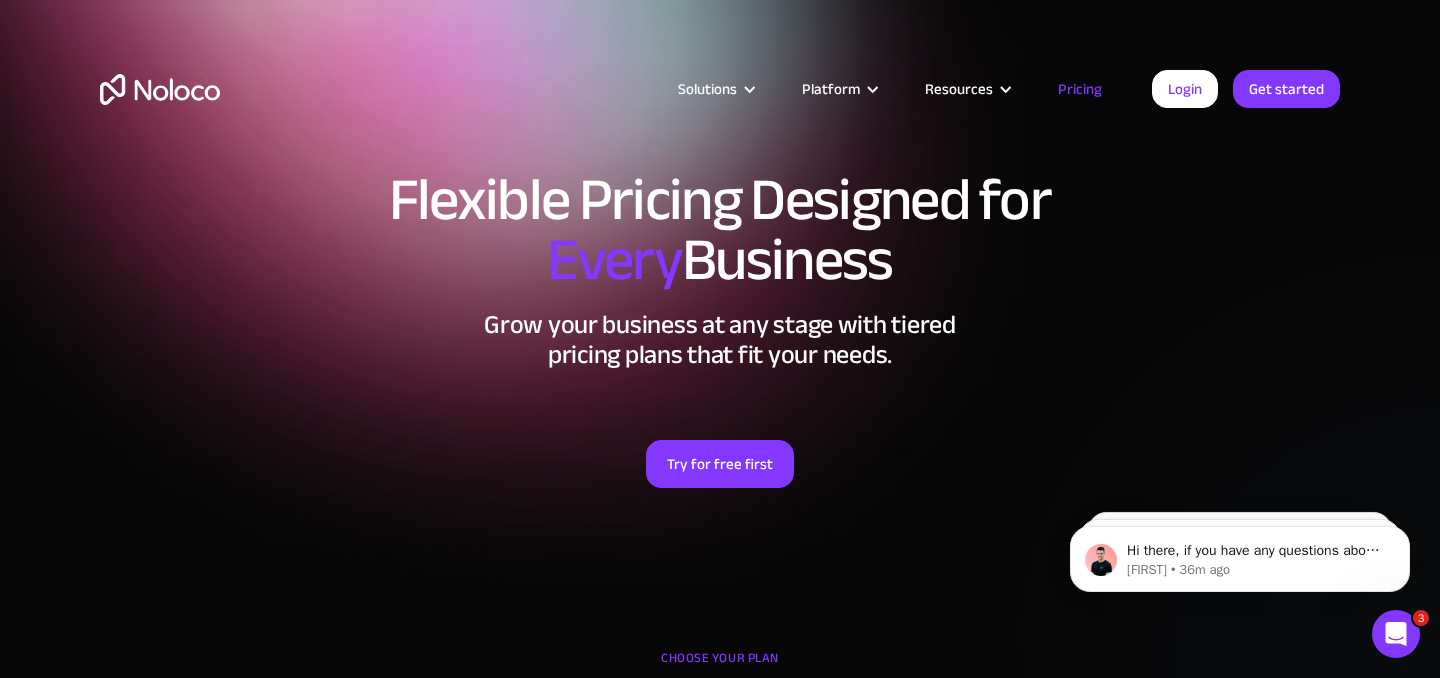 click at bounding box center (160, 89) 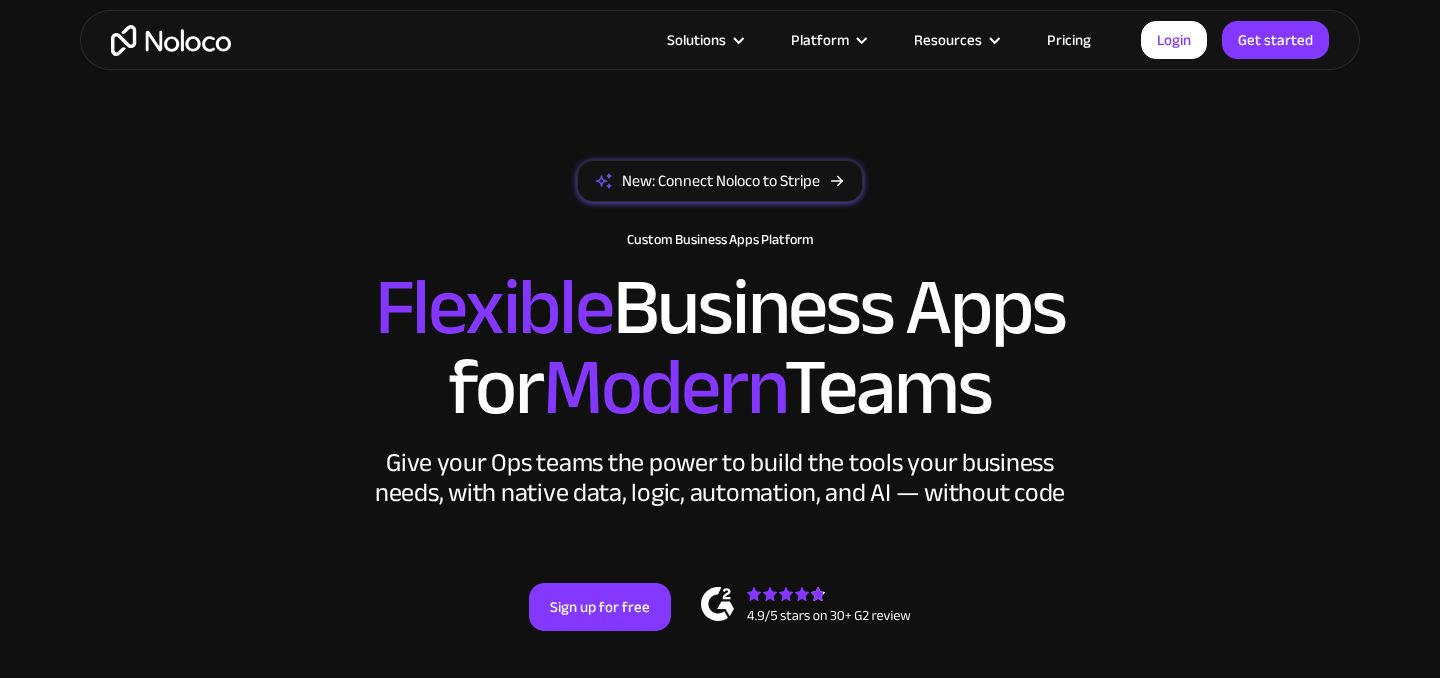 scroll, scrollTop: 2925, scrollLeft: 0, axis: vertical 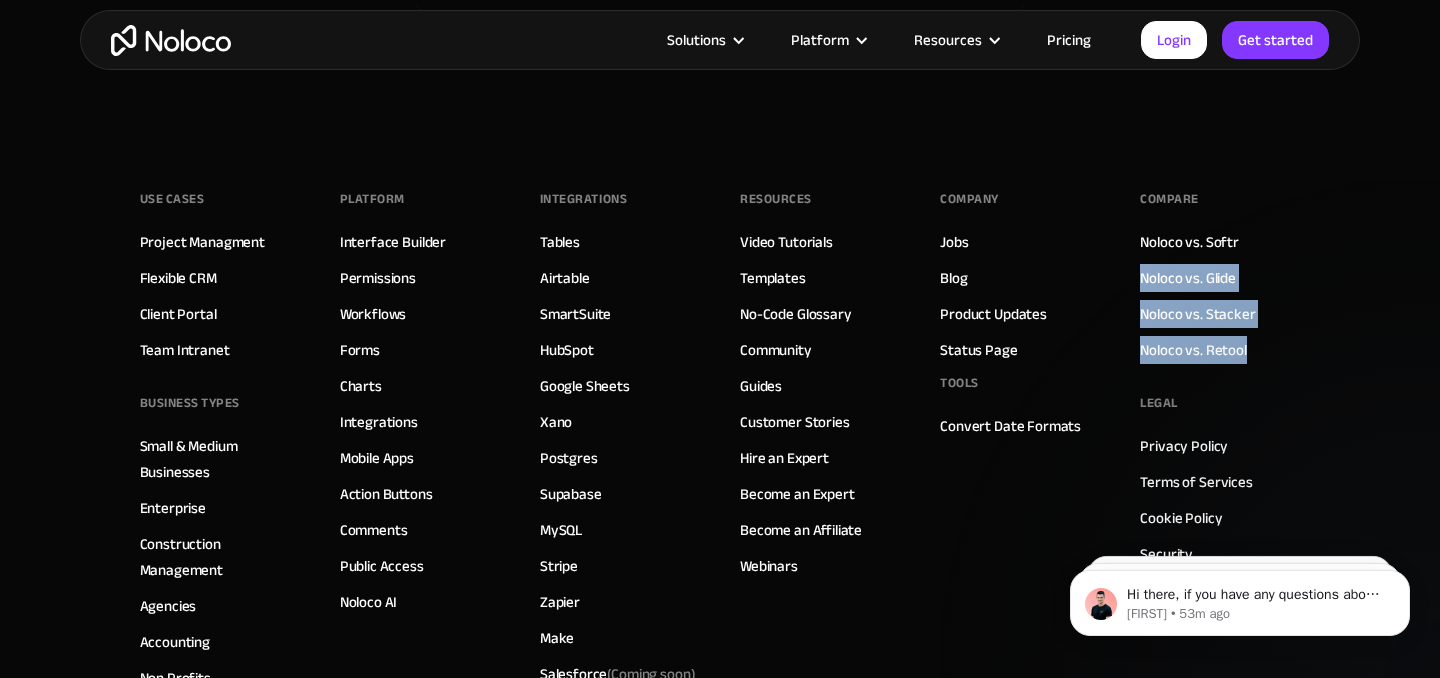 drag, startPoint x: 1262, startPoint y: 354, endPoint x: 1121, endPoint y: 263, distance: 167.81537 